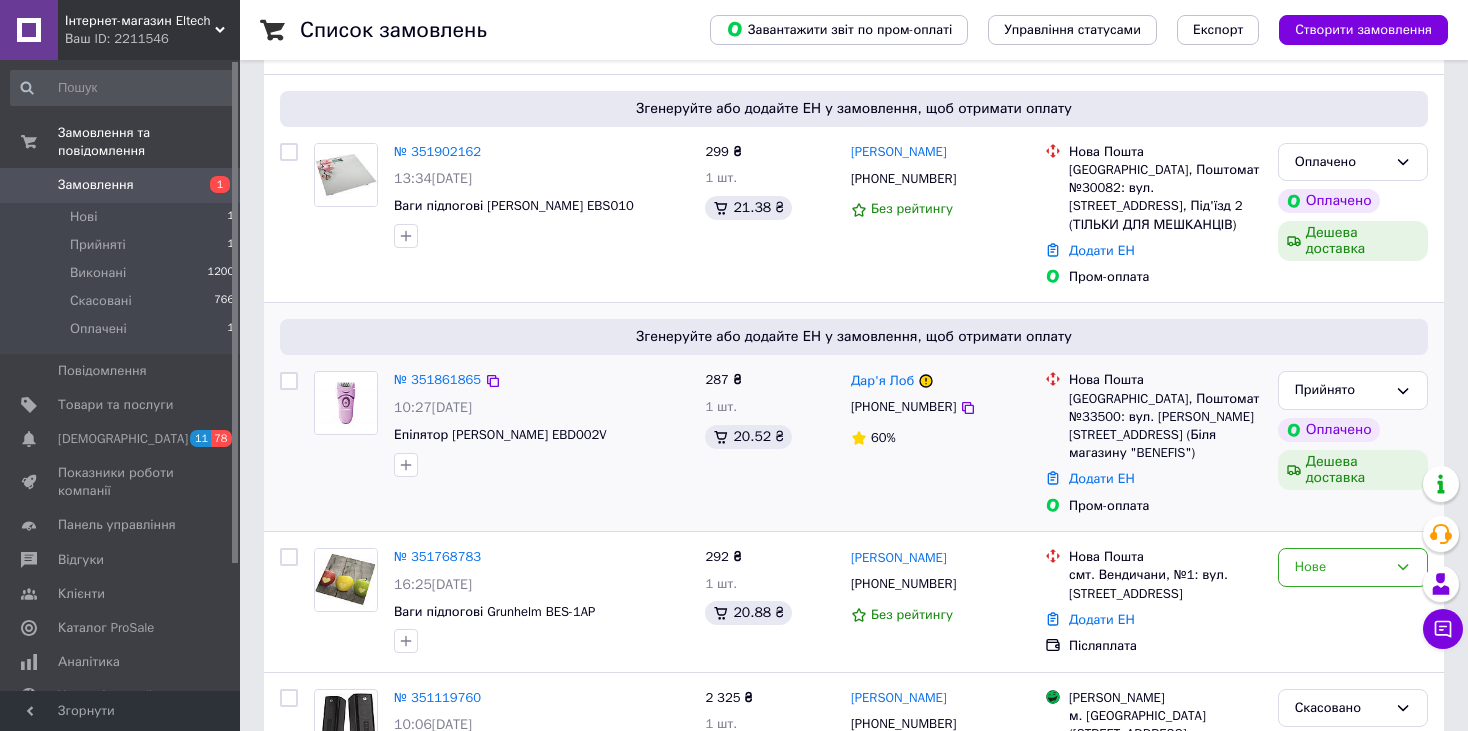 scroll, scrollTop: 200, scrollLeft: 0, axis: vertical 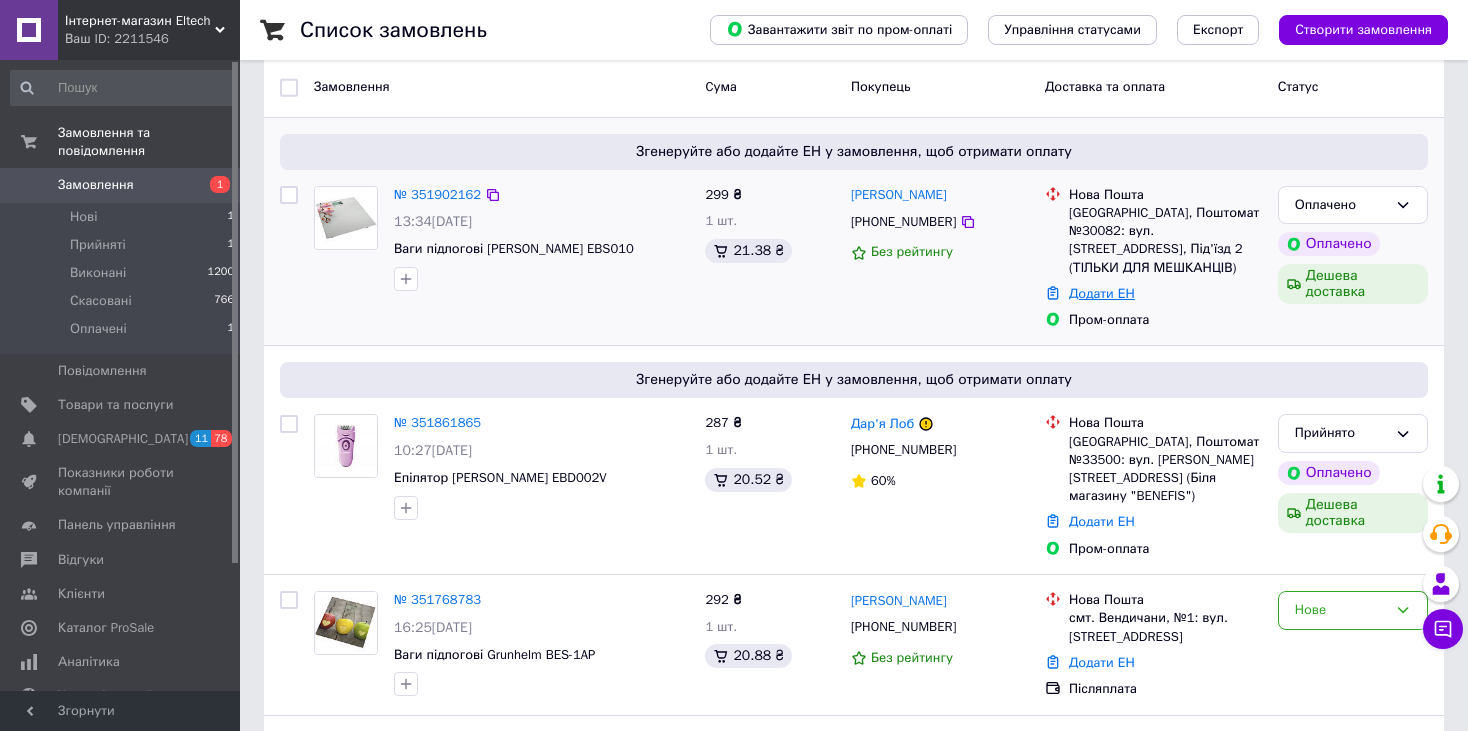 click on "Додати ЕН" at bounding box center [1102, 293] 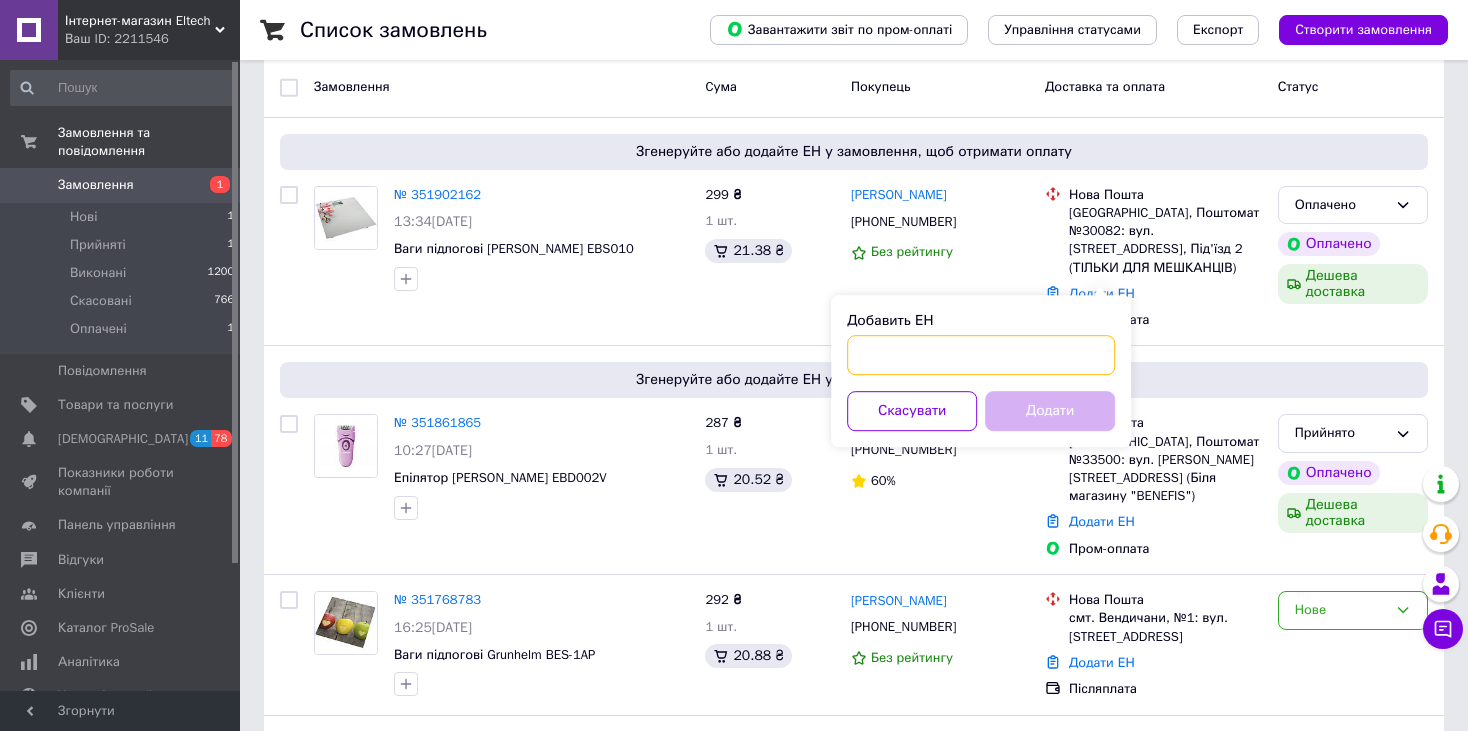 click on "Добавить ЕН" at bounding box center (981, 355) 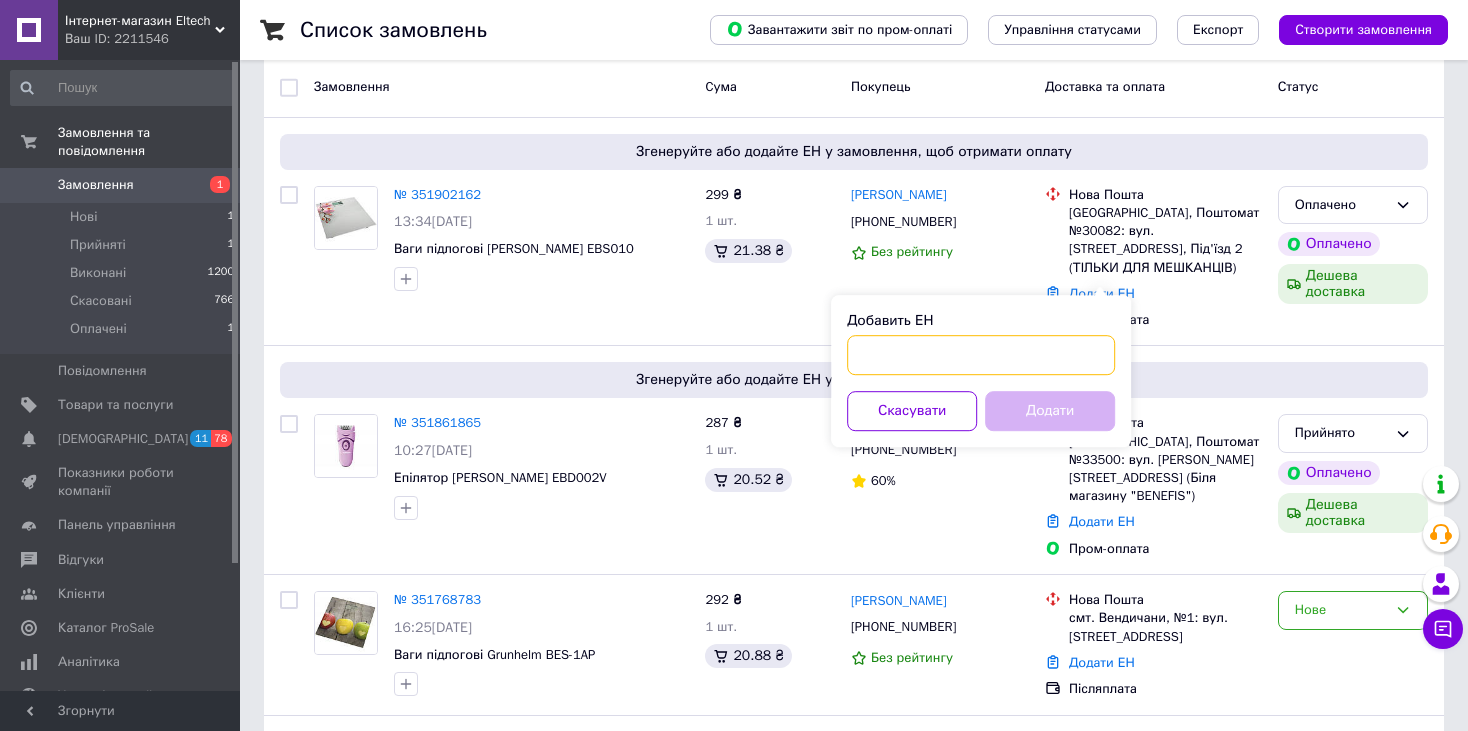 paste on "20451202582277" 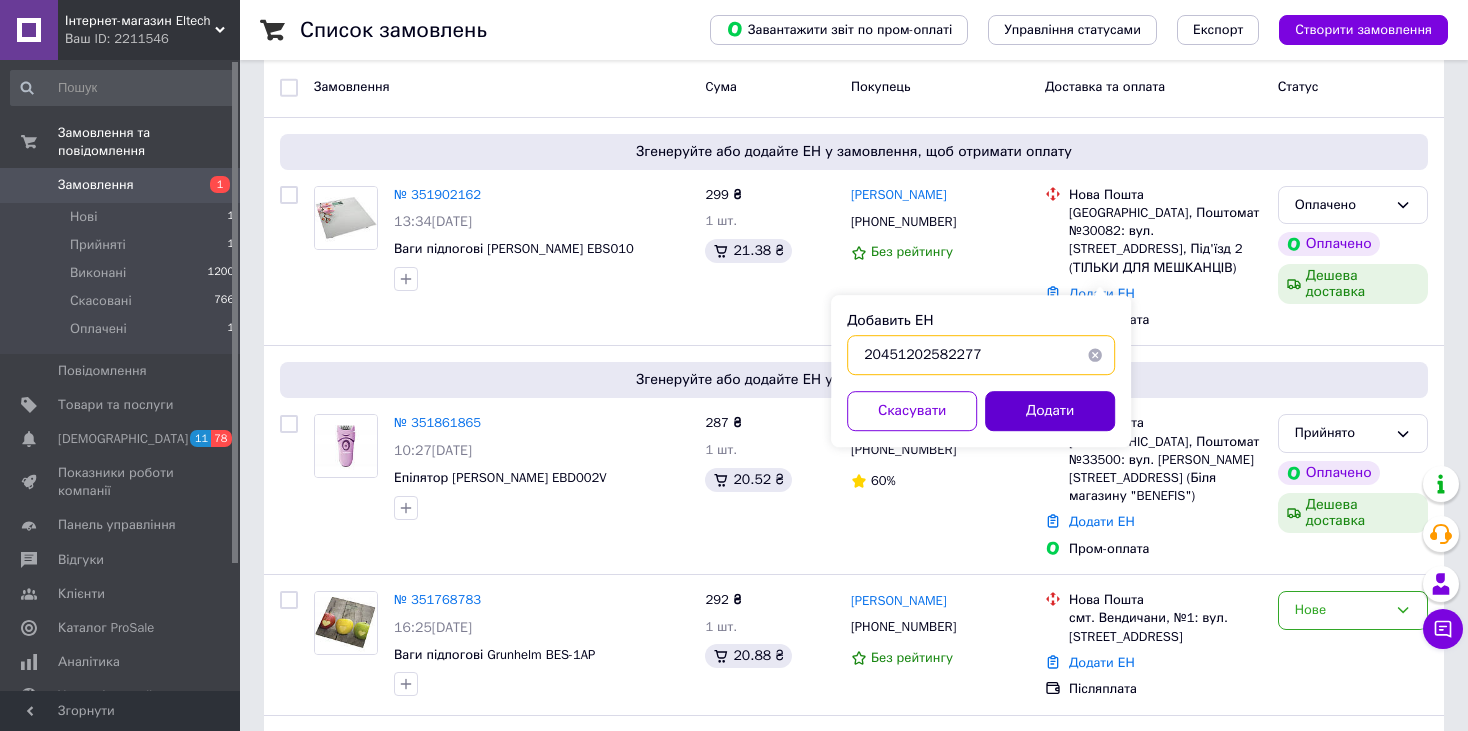 type on "20451202582277" 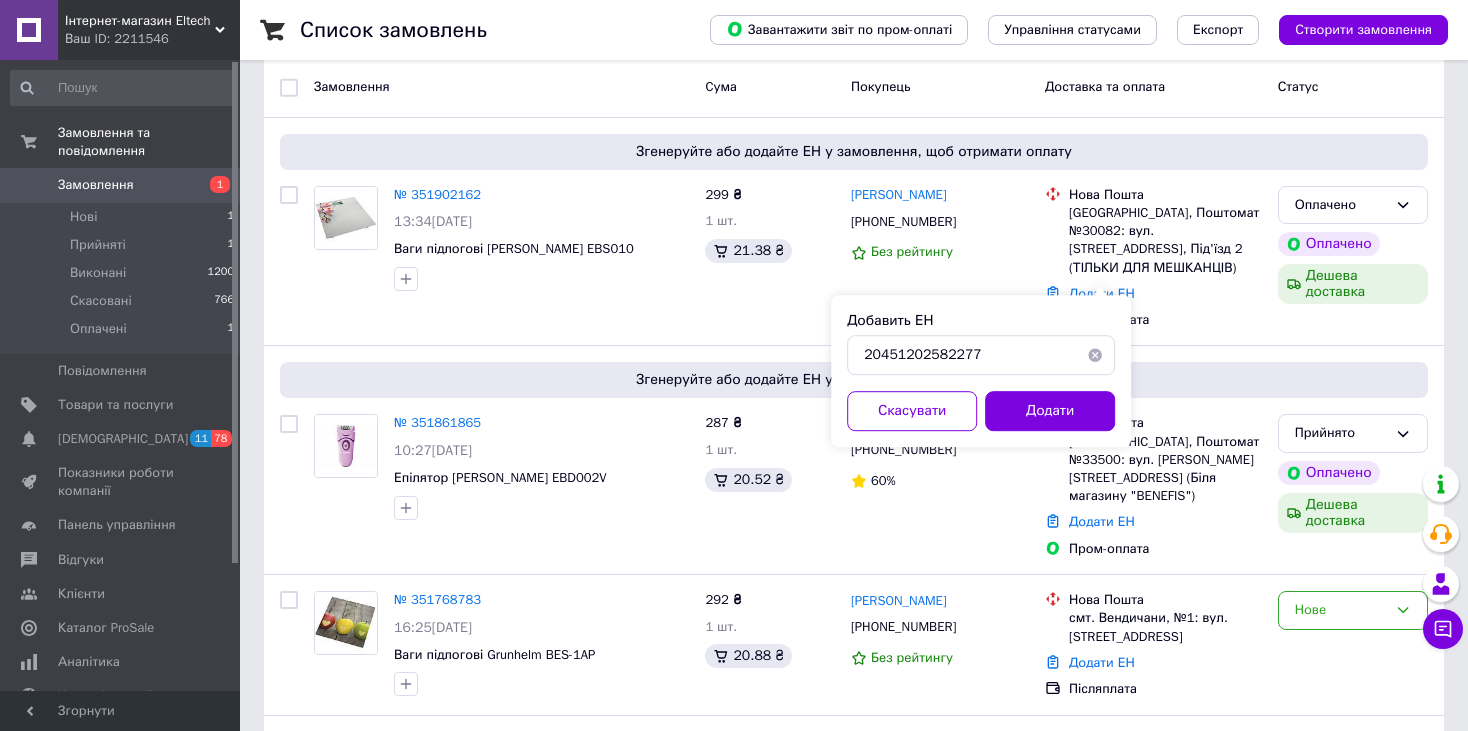 click on "Додати" at bounding box center (1050, 411) 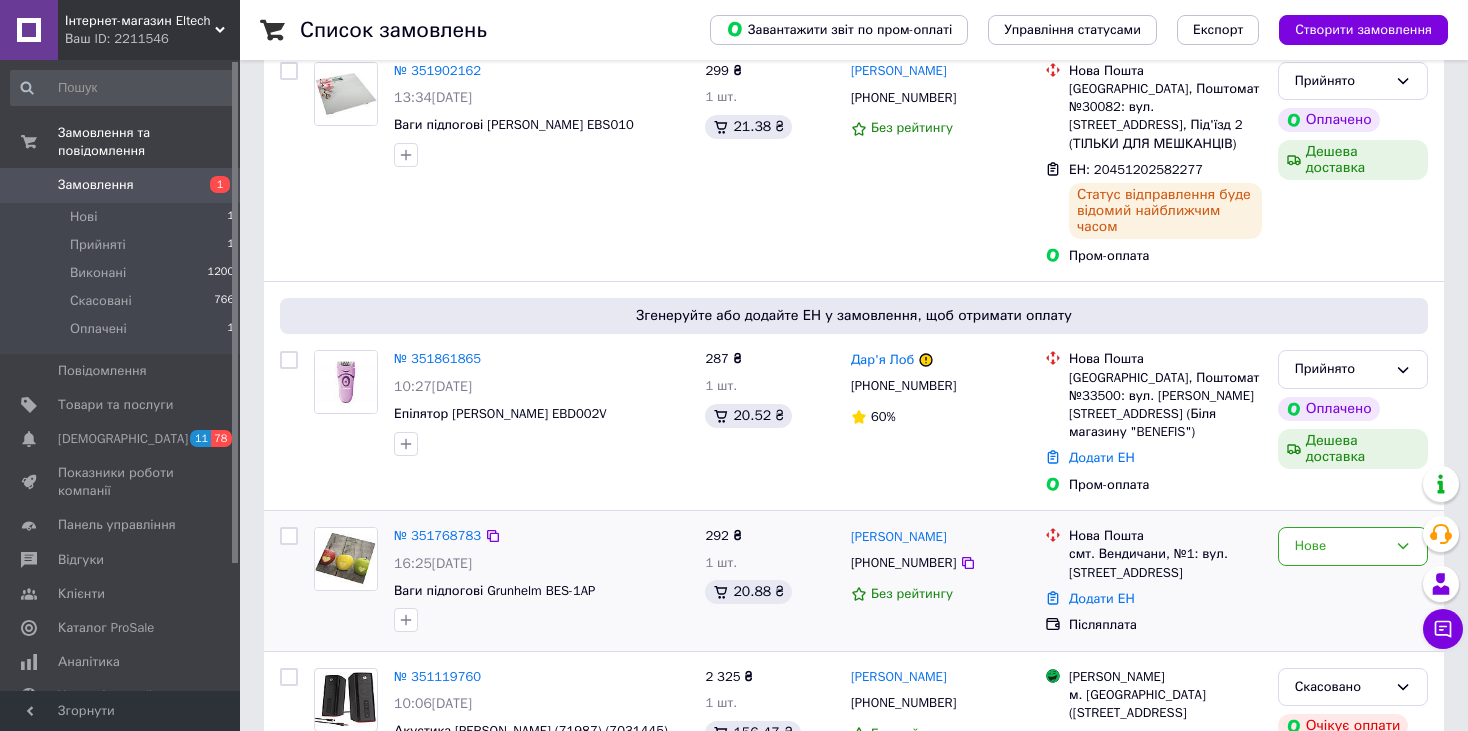scroll, scrollTop: 333, scrollLeft: 0, axis: vertical 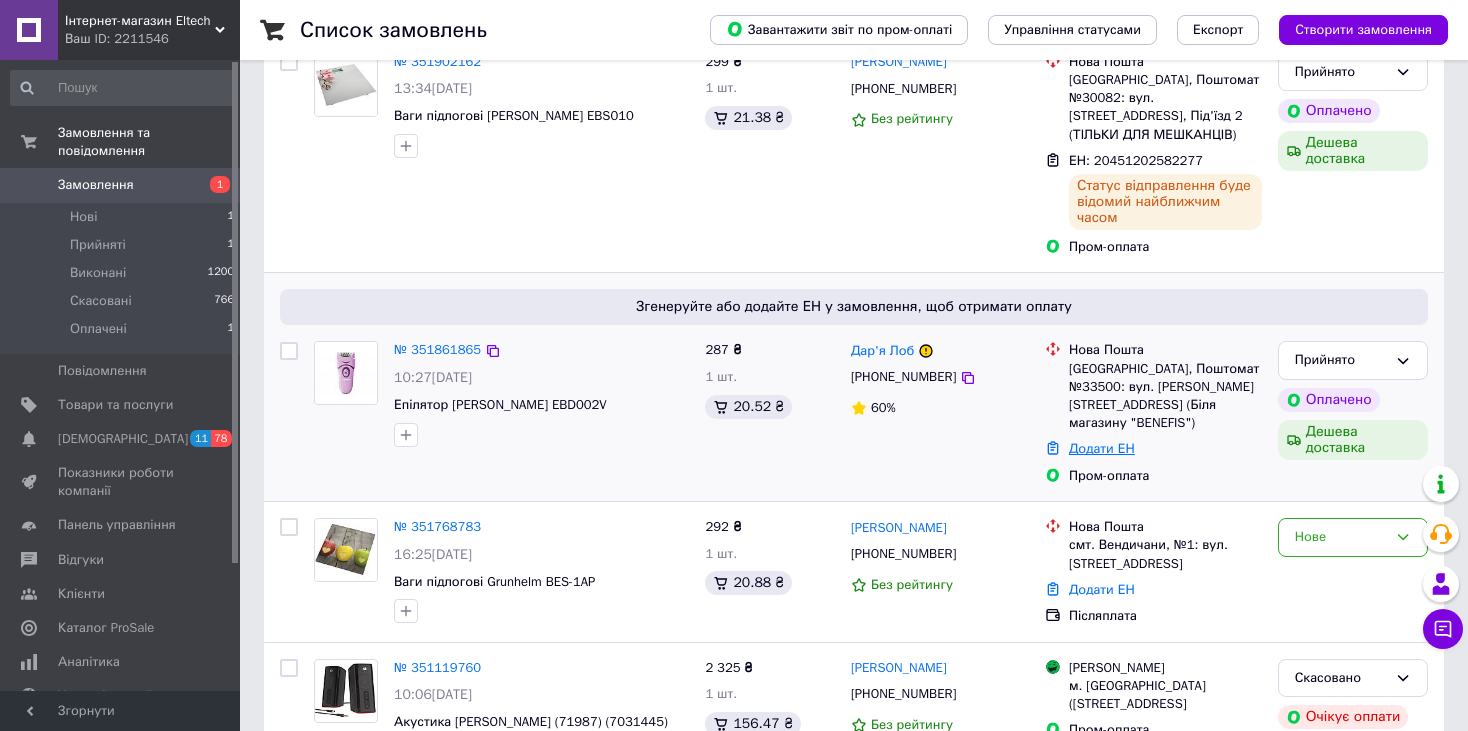 click on "Додати ЕН" at bounding box center [1102, 448] 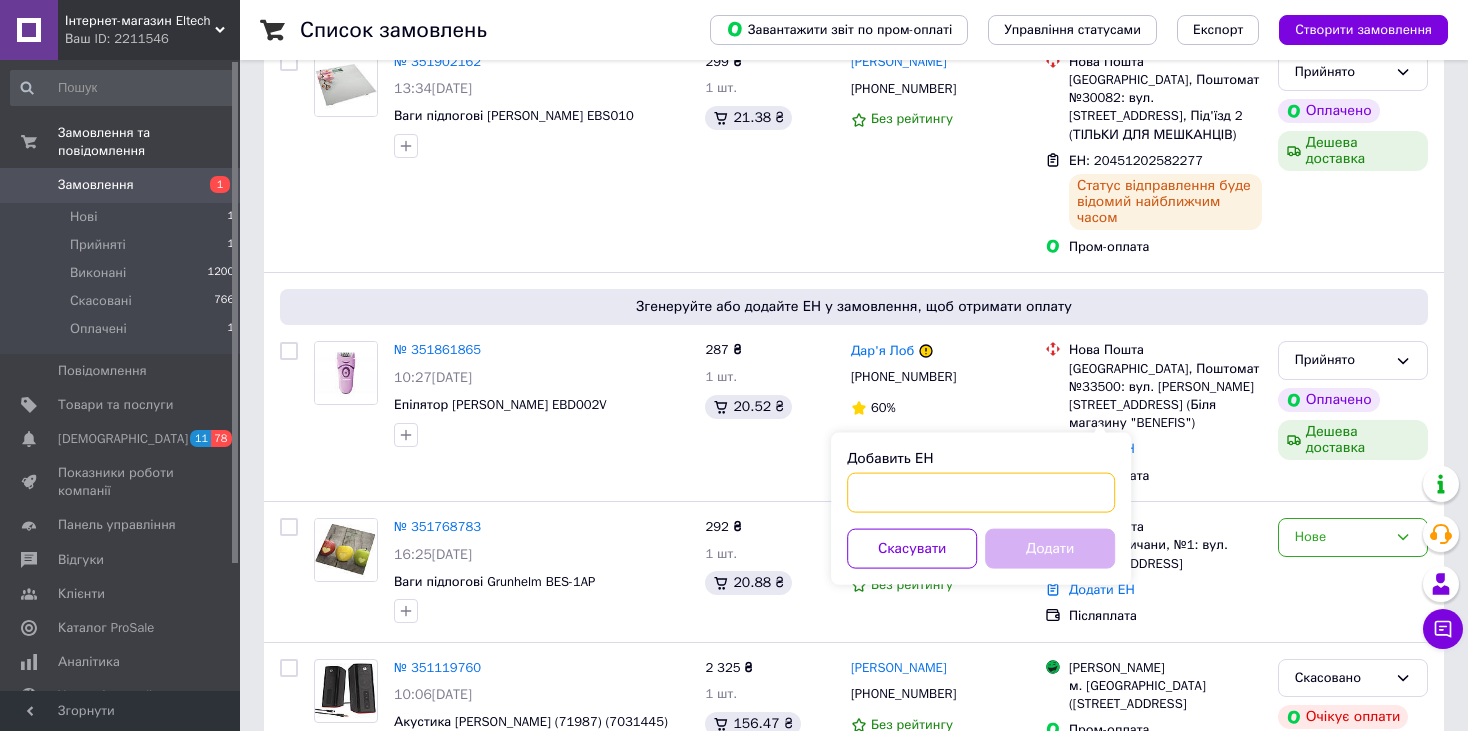 click on "Добавить ЕН" at bounding box center (981, 493) 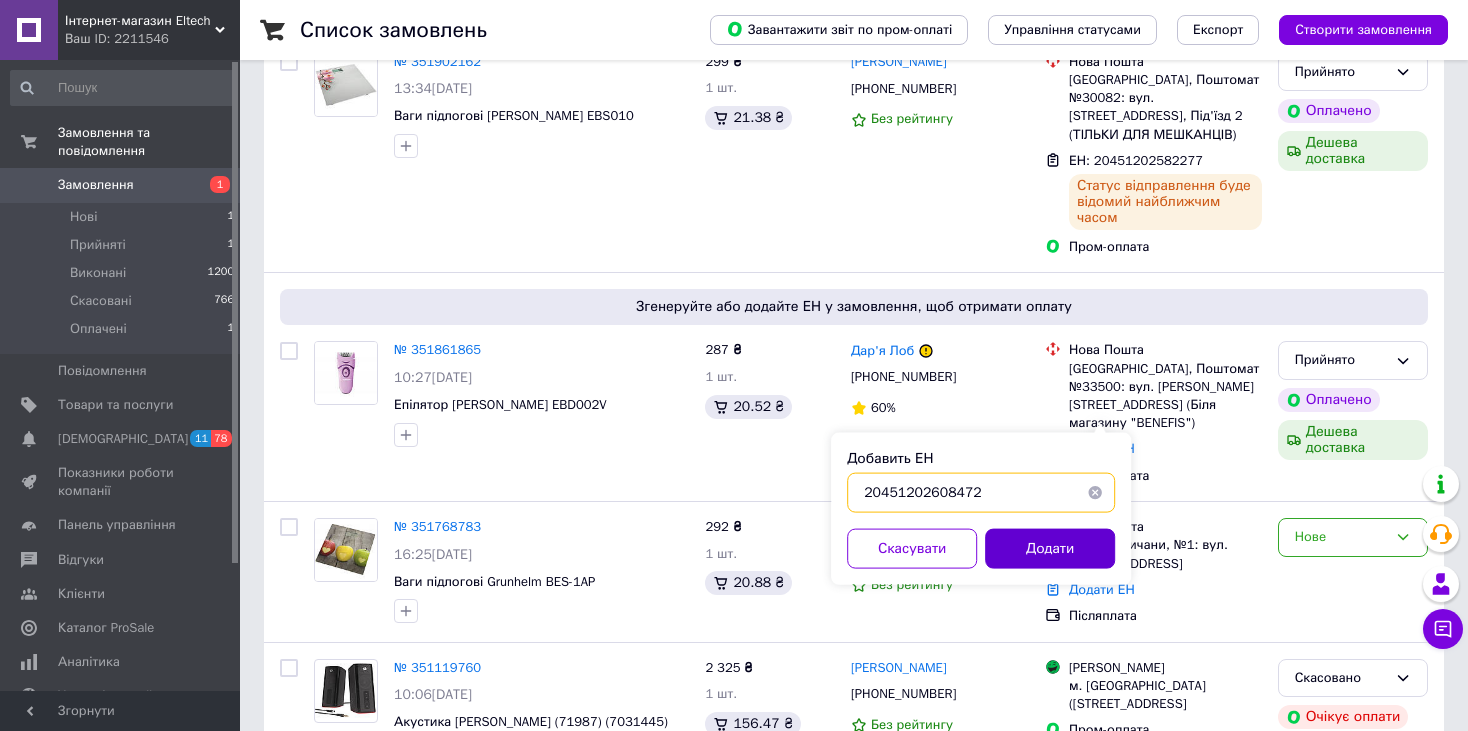 type on "20451202608472" 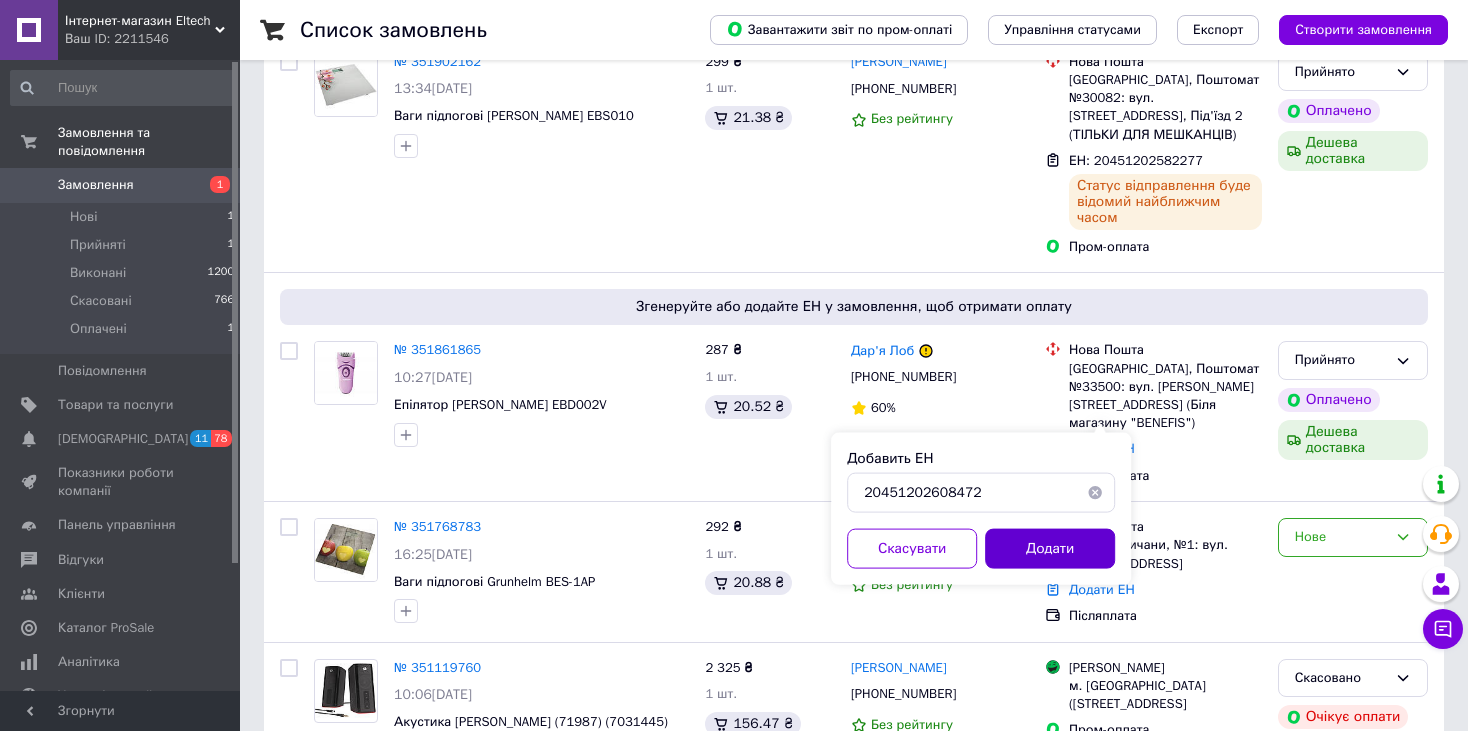 click on "Додати" at bounding box center [1050, 549] 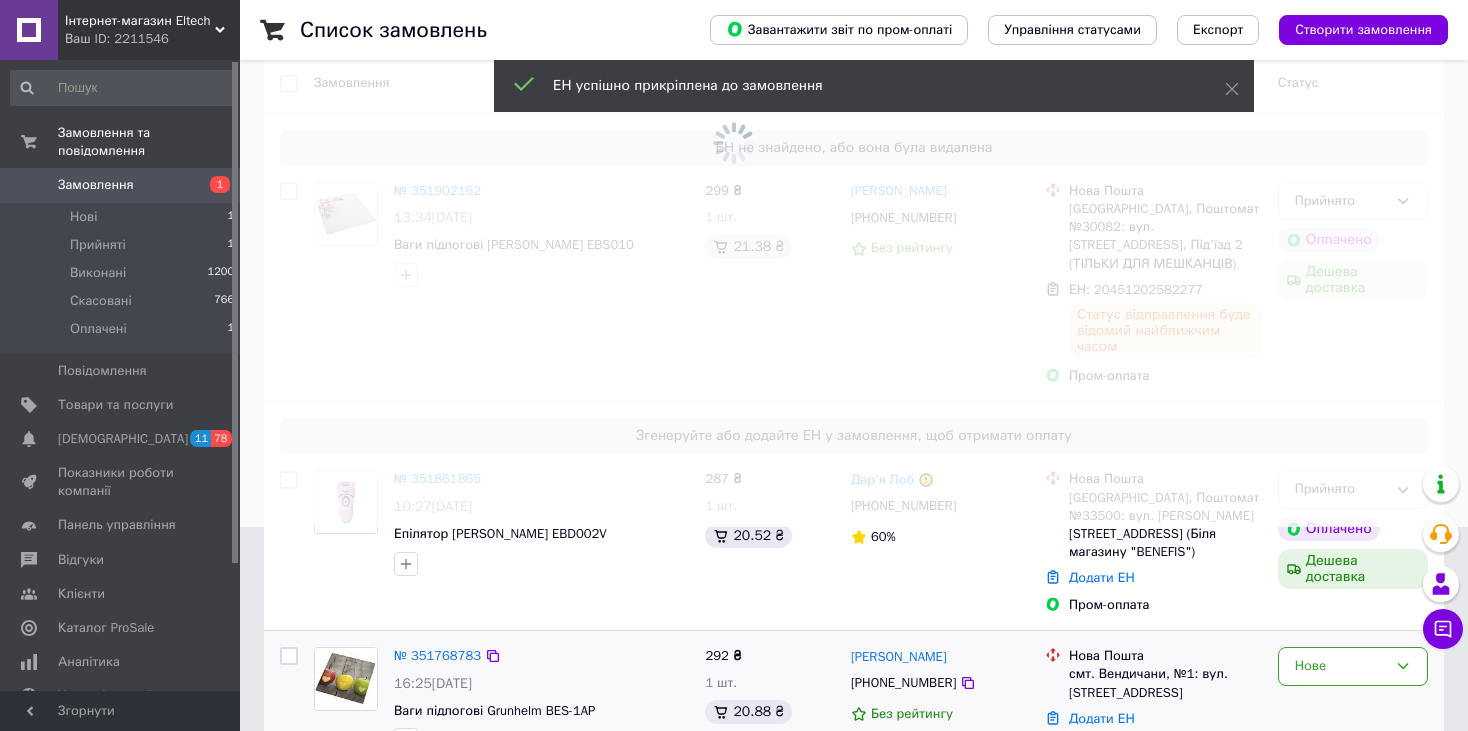 scroll, scrollTop: 200, scrollLeft: 0, axis: vertical 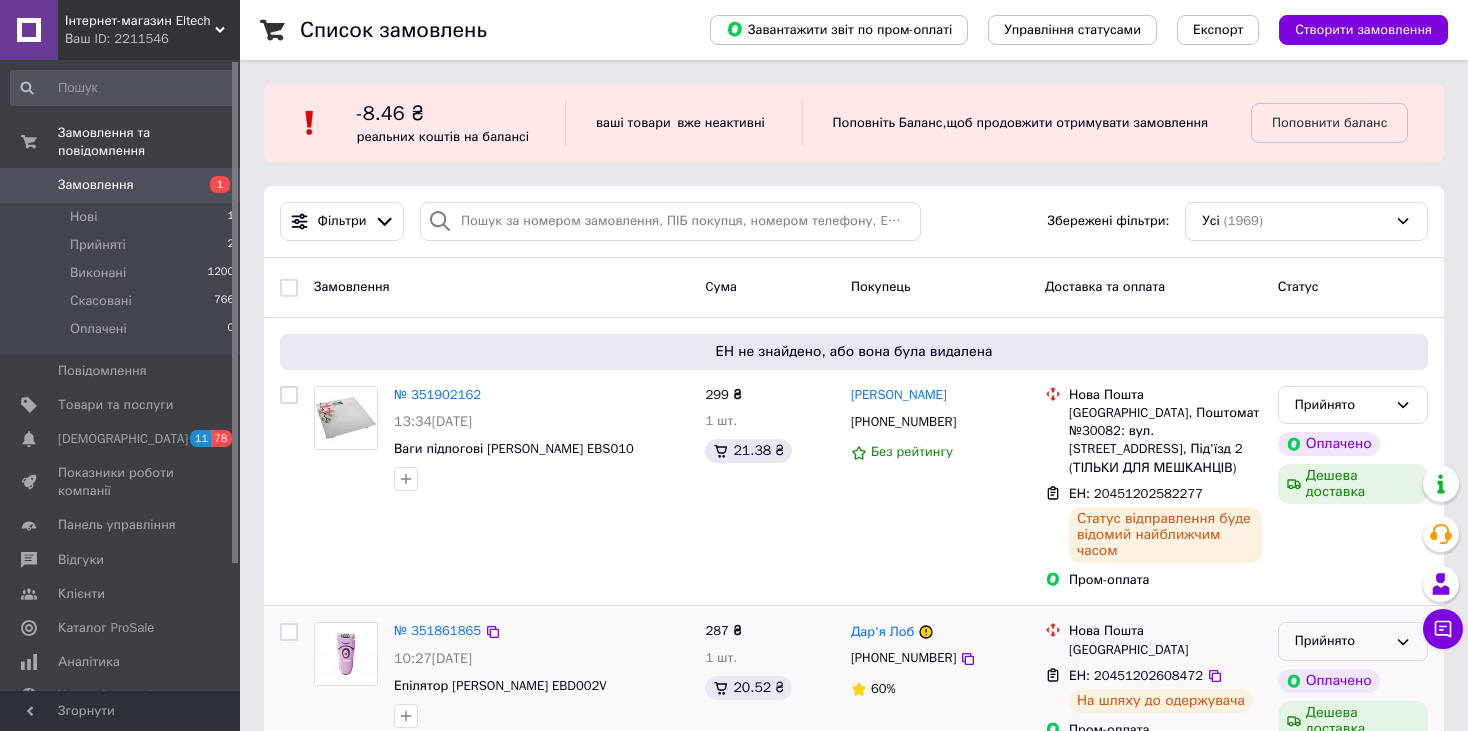 click 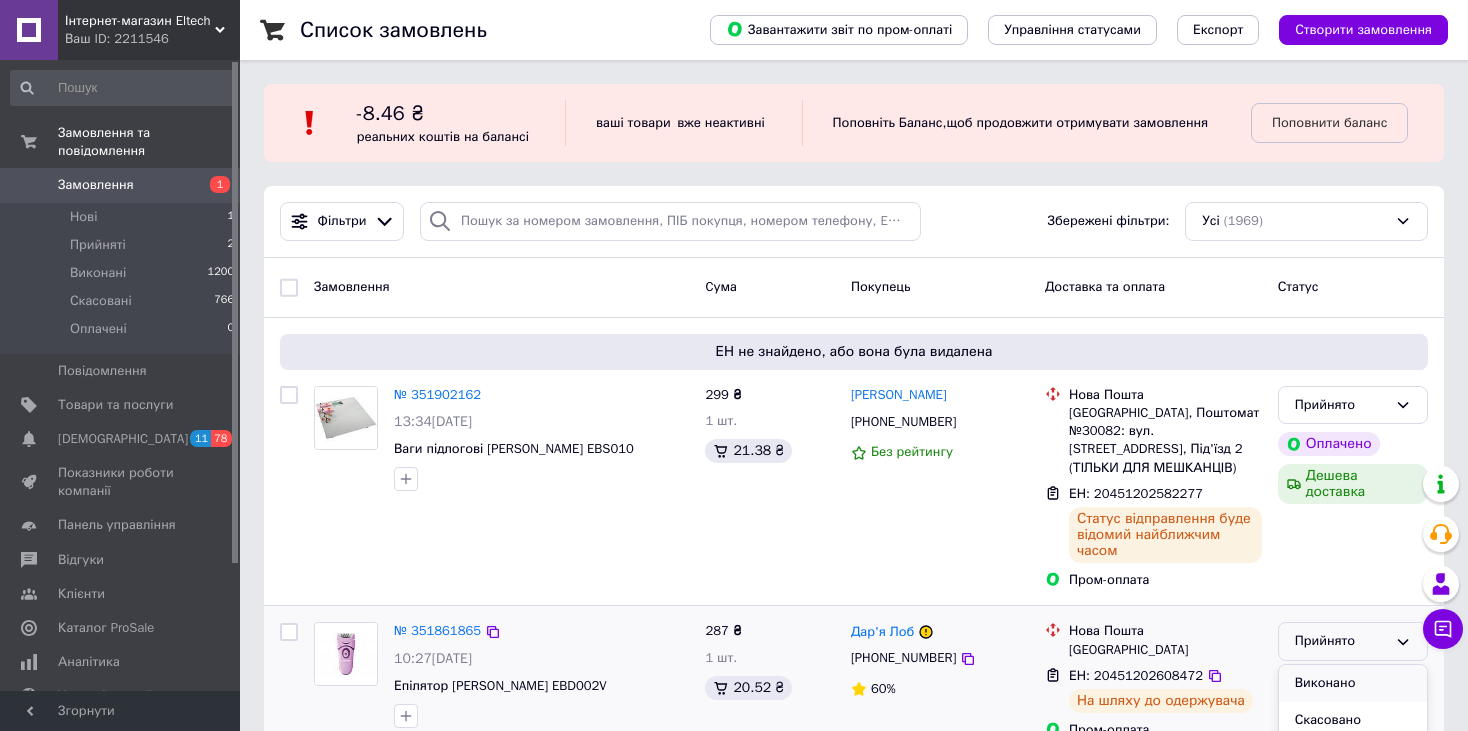 click on "Виконано" at bounding box center (1353, 683) 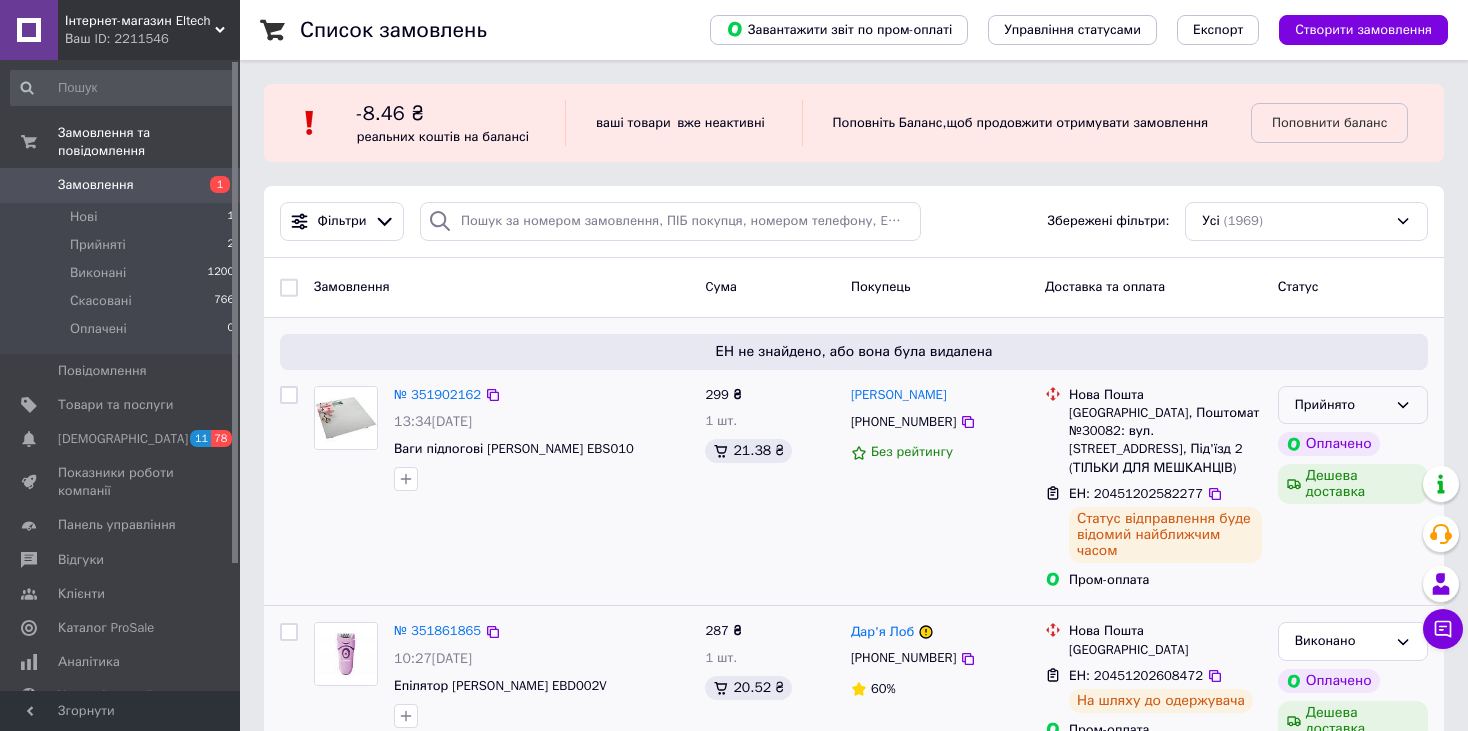 click 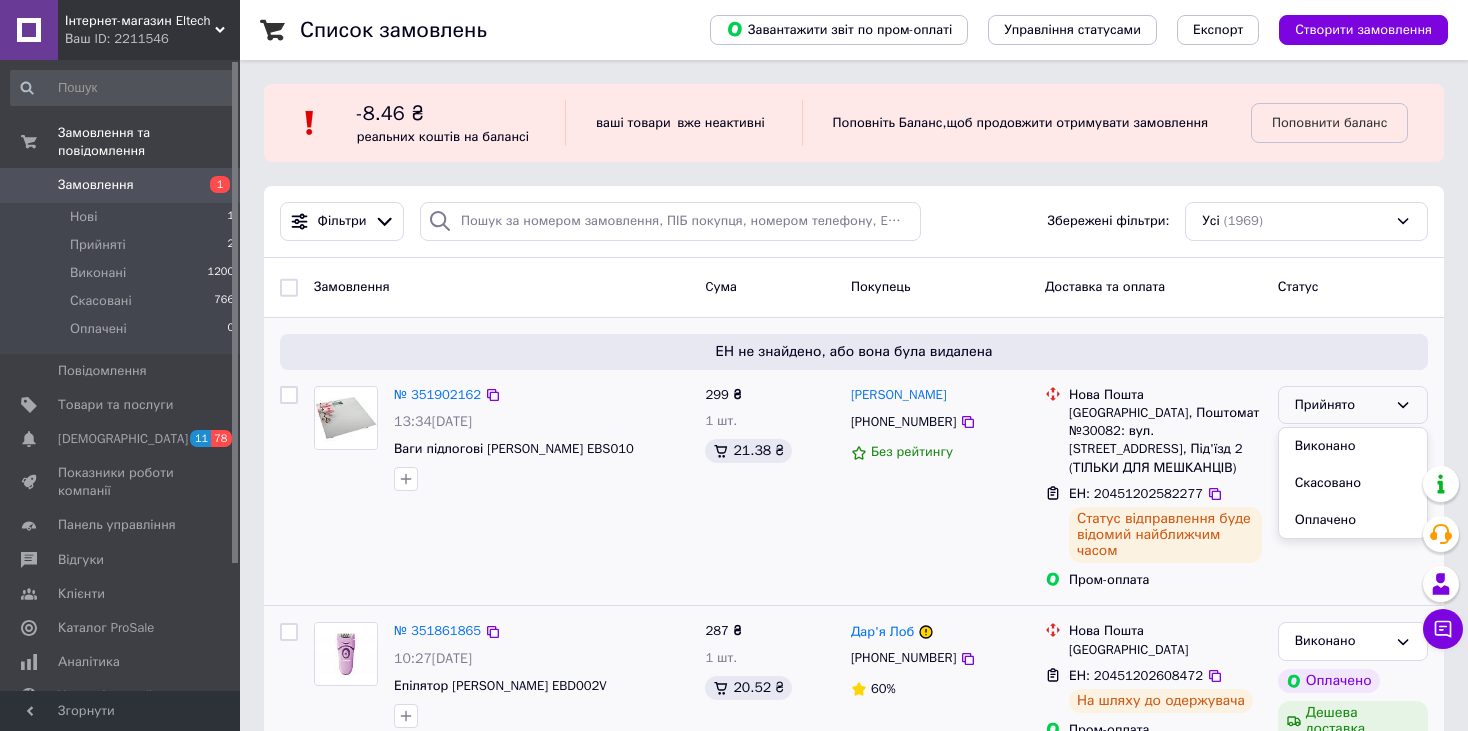 click on "Виконано" at bounding box center (1353, 446) 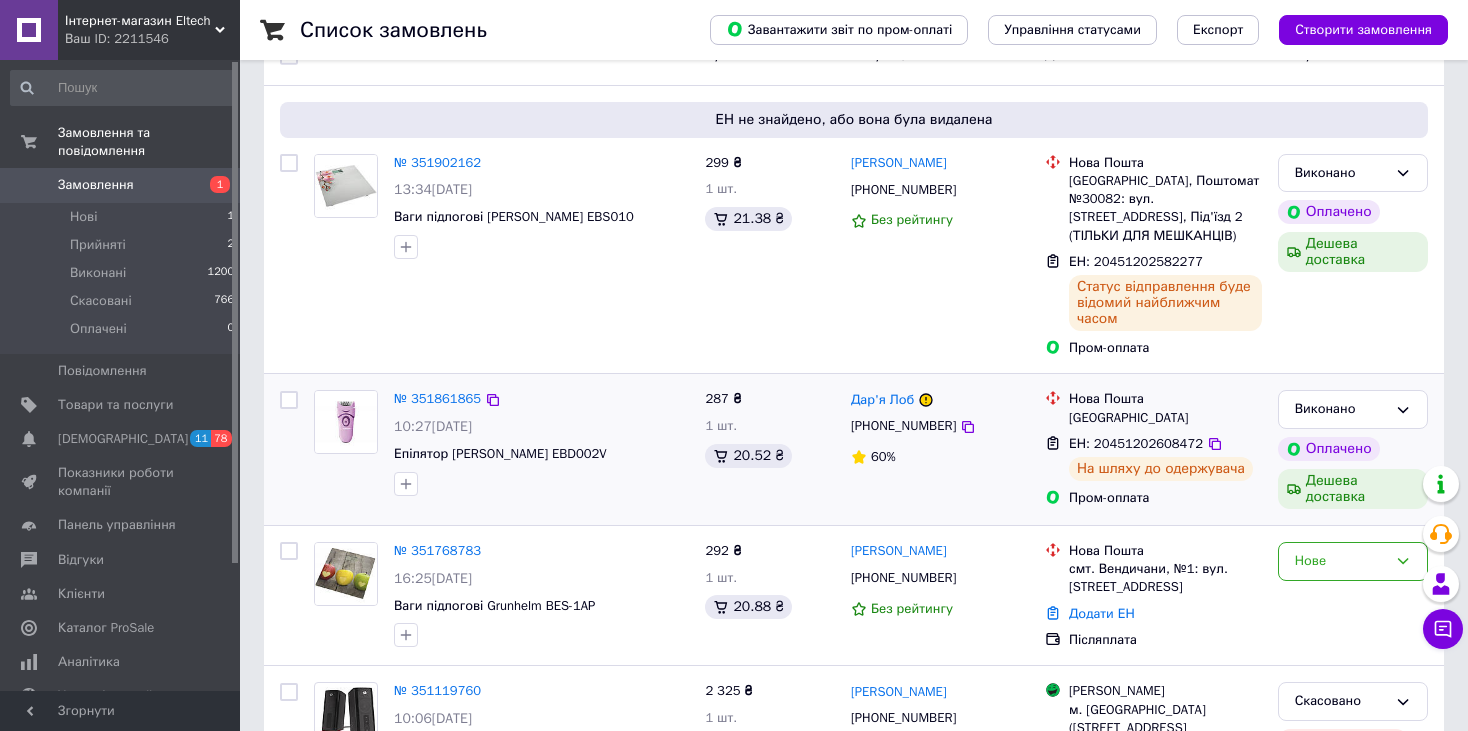 scroll, scrollTop: 300, scrollLeft: 0, axis: vertical 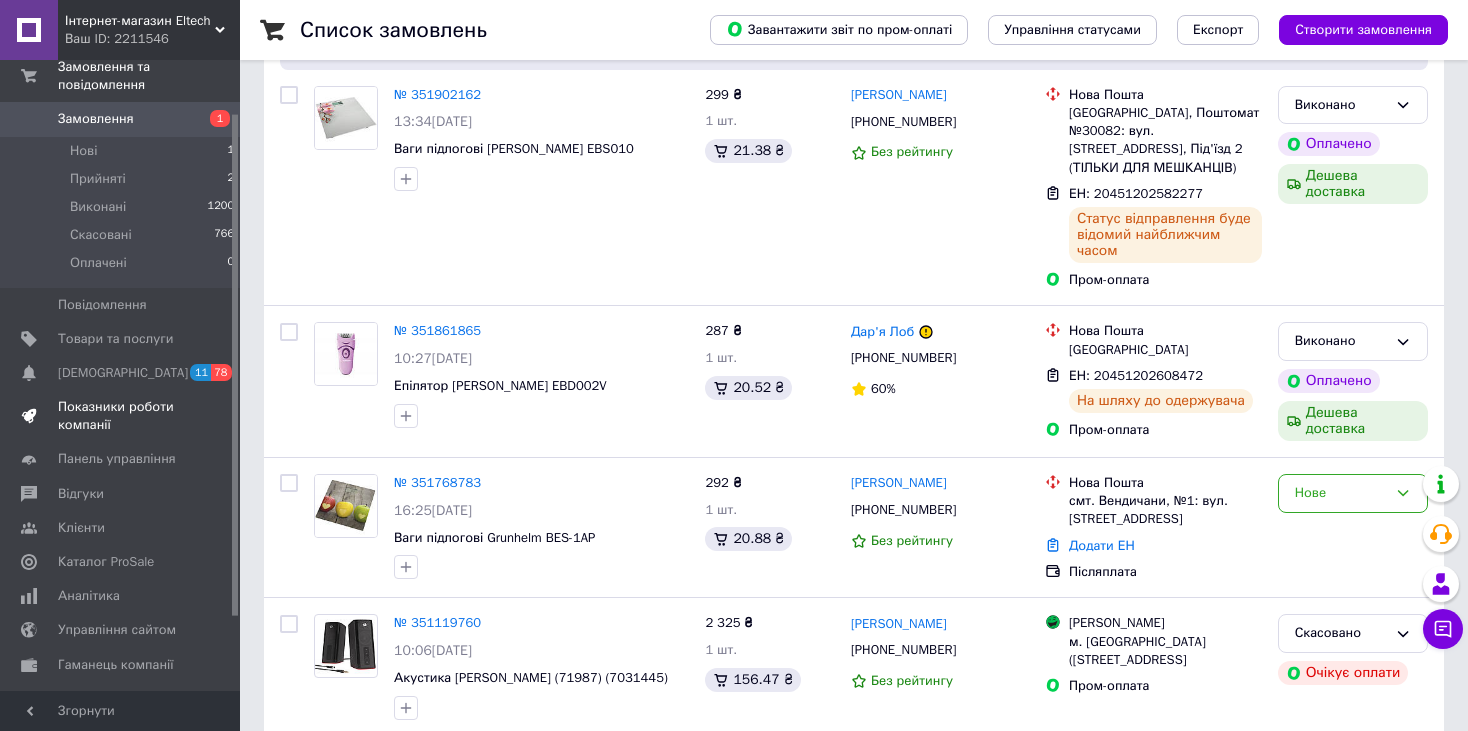 click on "Показники роботи компанії" at bounding box center (121, 416) 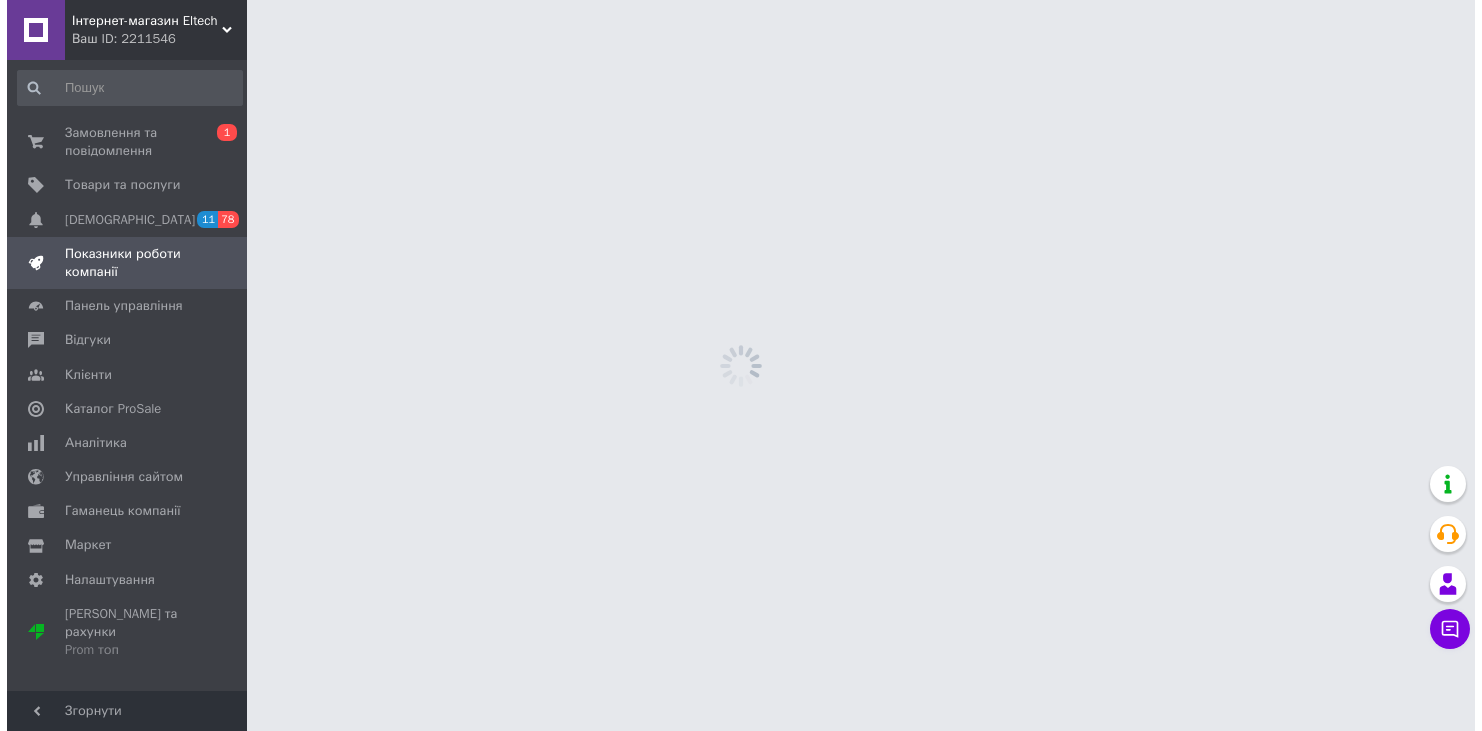 scroll, scrollTop: 0, scrollLeft: 0, axis: both 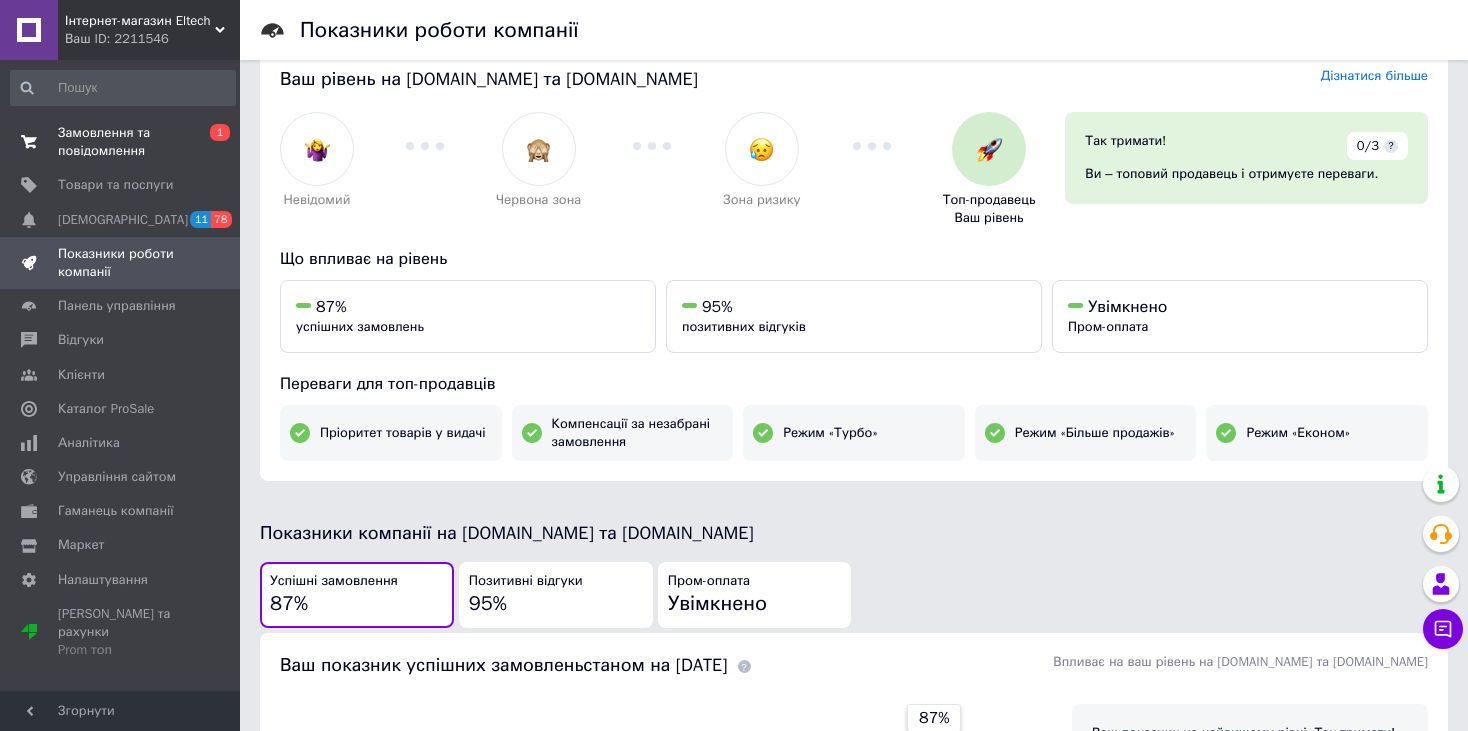 click on "Замовлення та повідомлення" at bounding box center (121, 142) 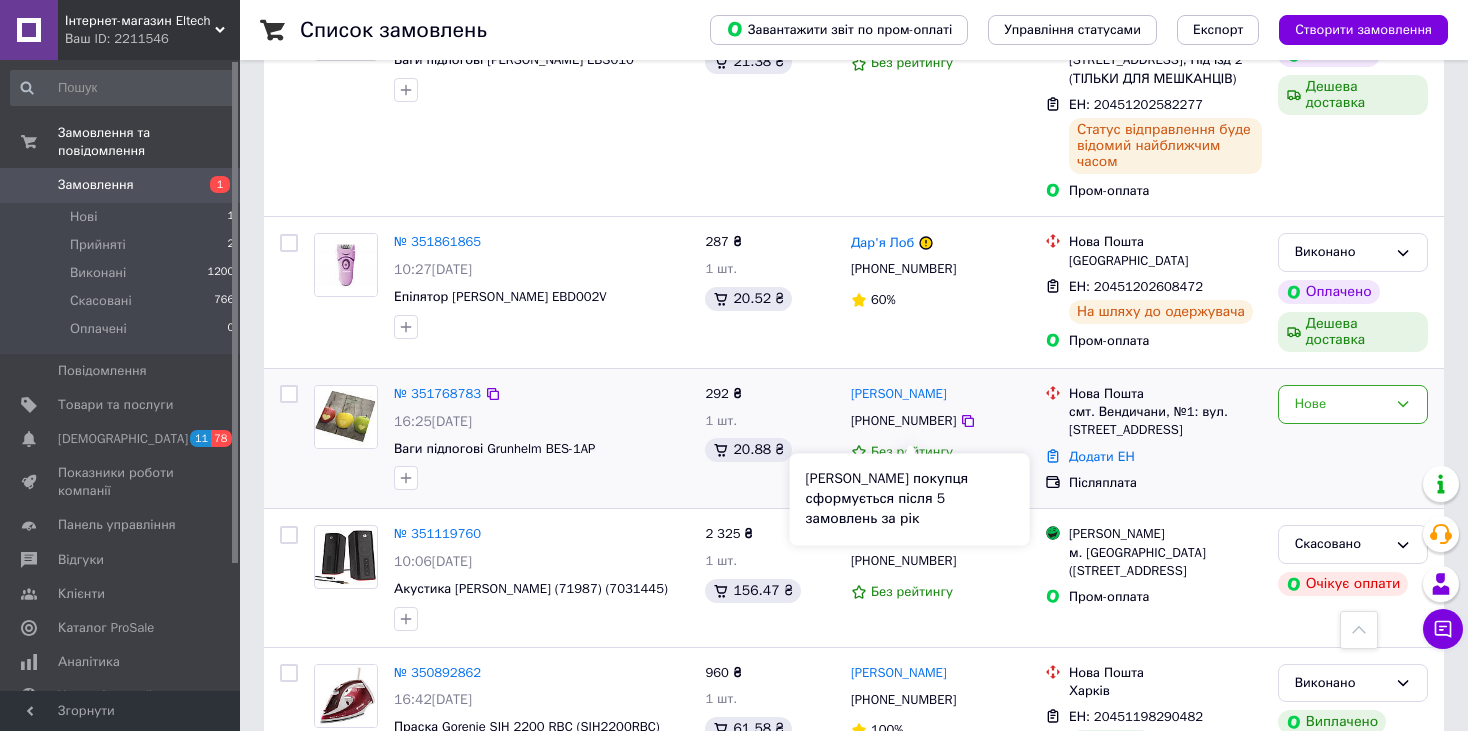 scroll, scrollTop: 466, scrollLeft: 0, axis: vertical 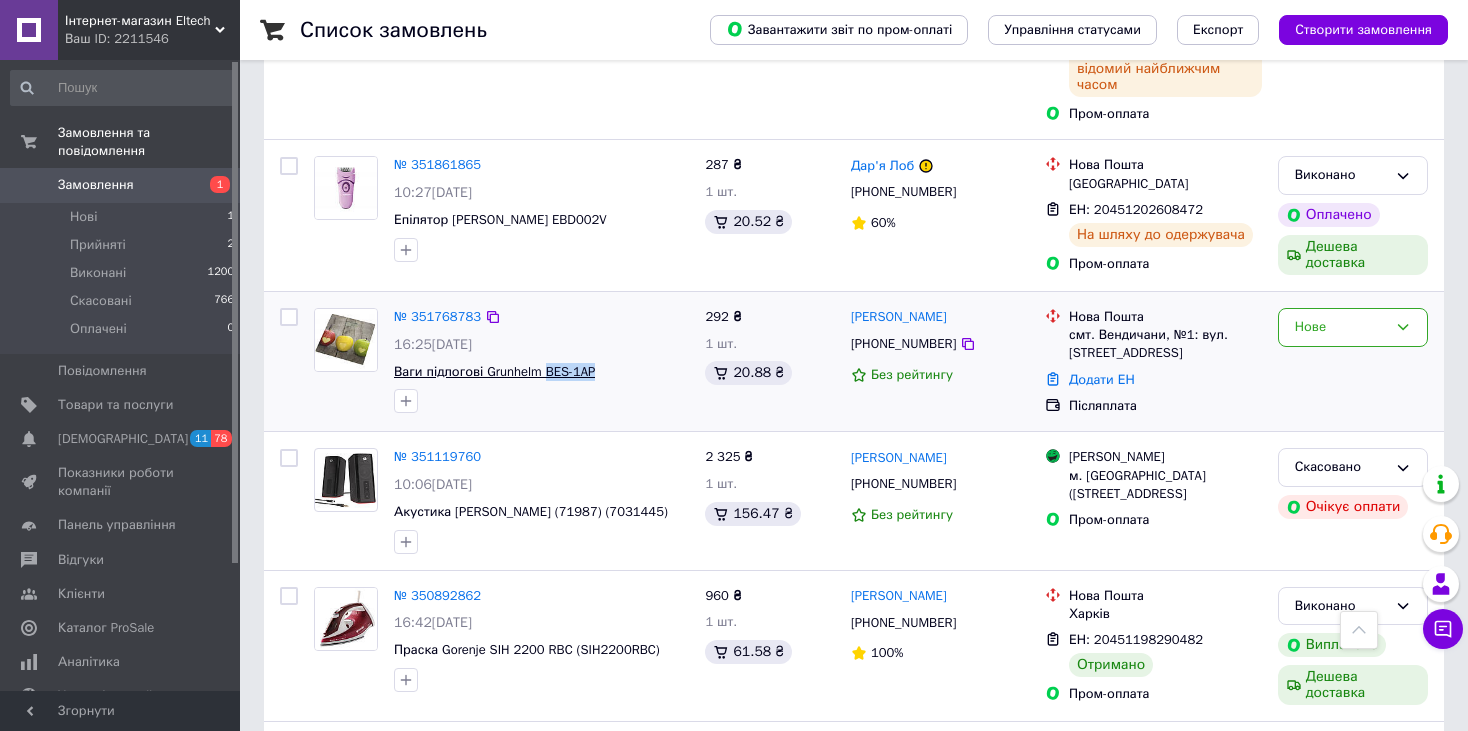 drag, startPoint x: 607, startPoint y: 356, endPoint x: 544, endPoint y: 358, distance: 63.03174 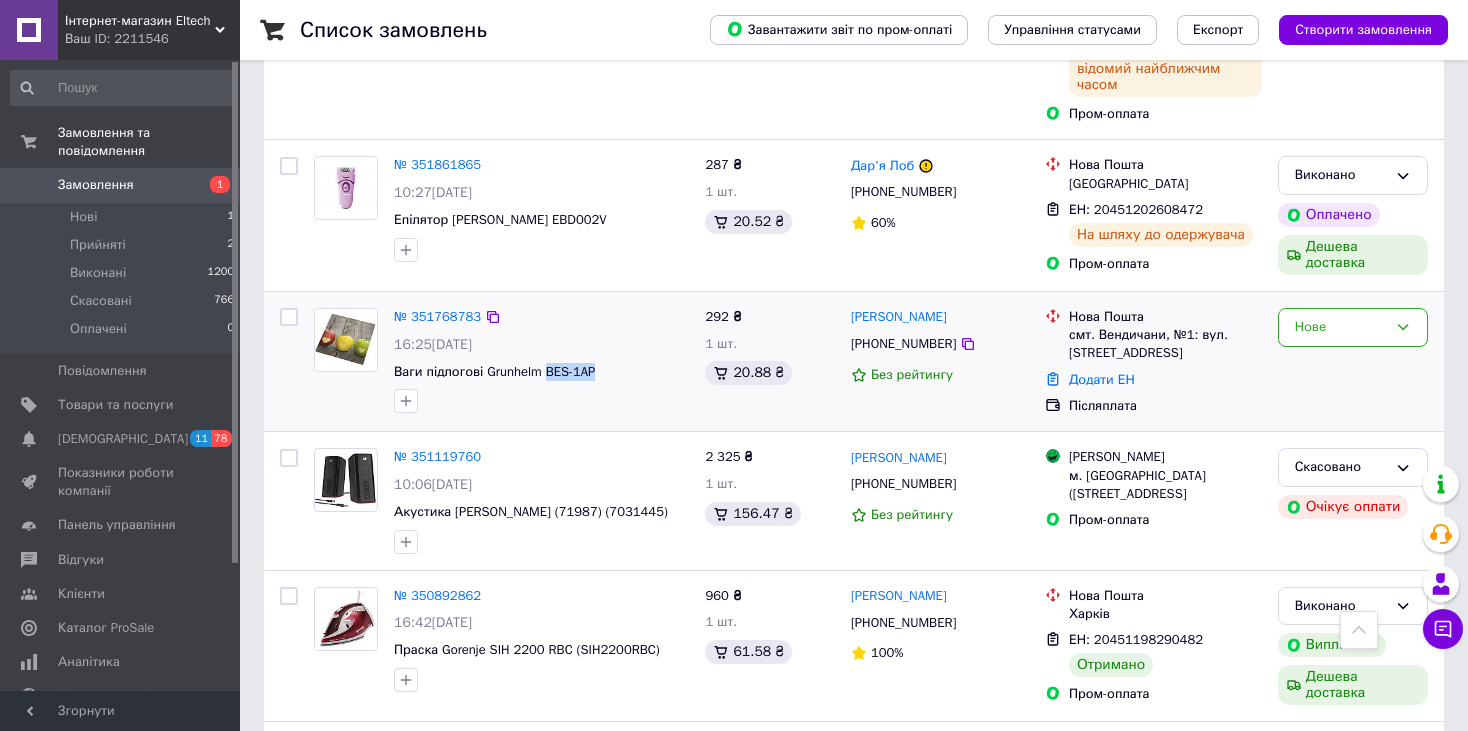 copy on "BES-1AP" 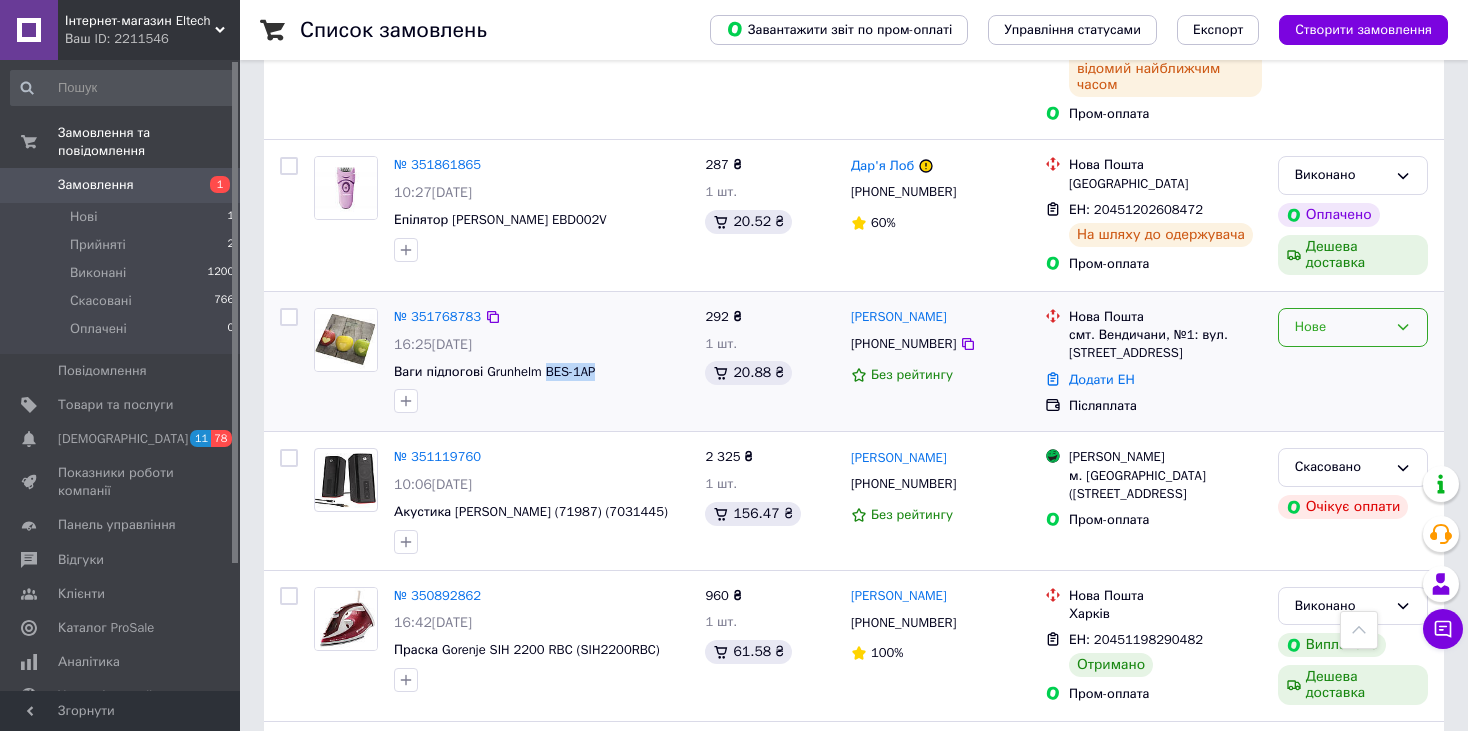 click 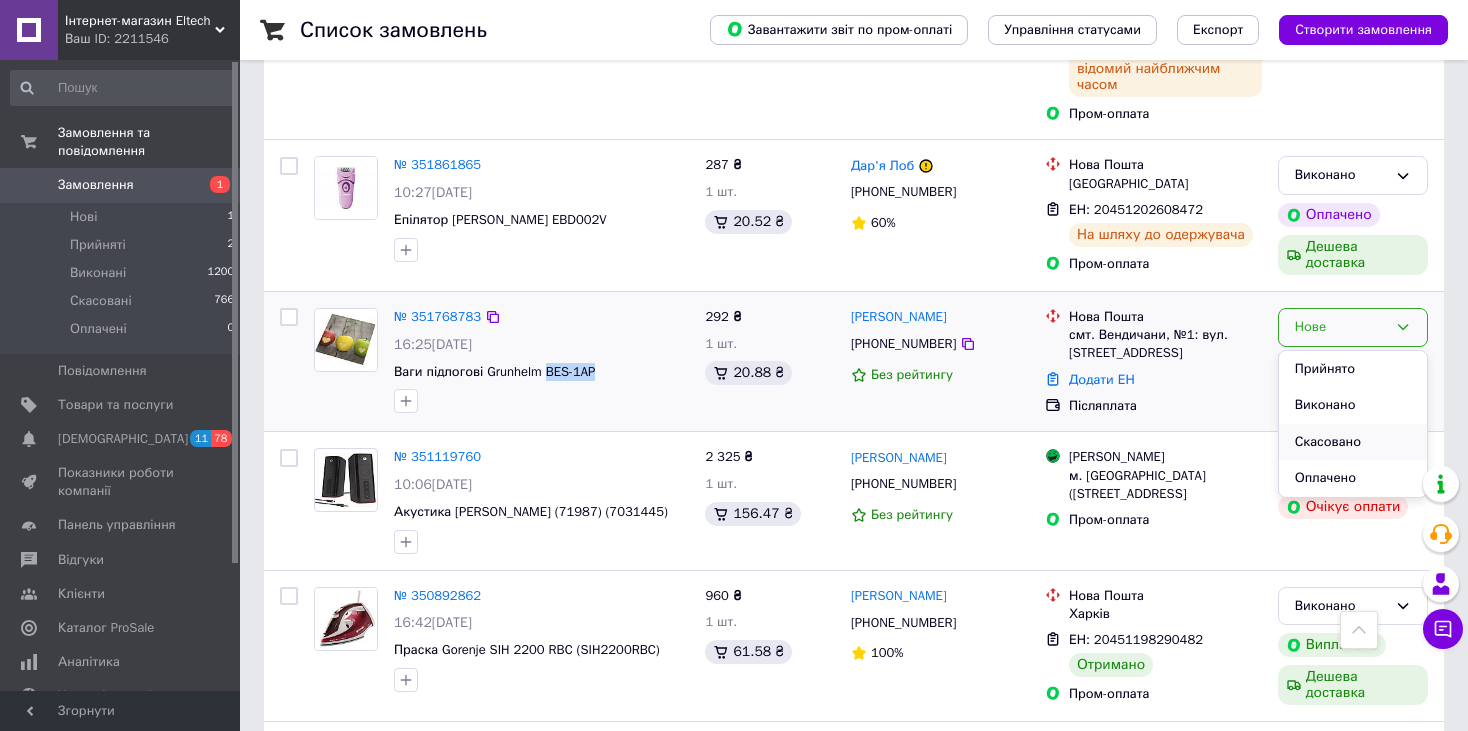 click on "Скасовано" at bounding box center [1353, 442] 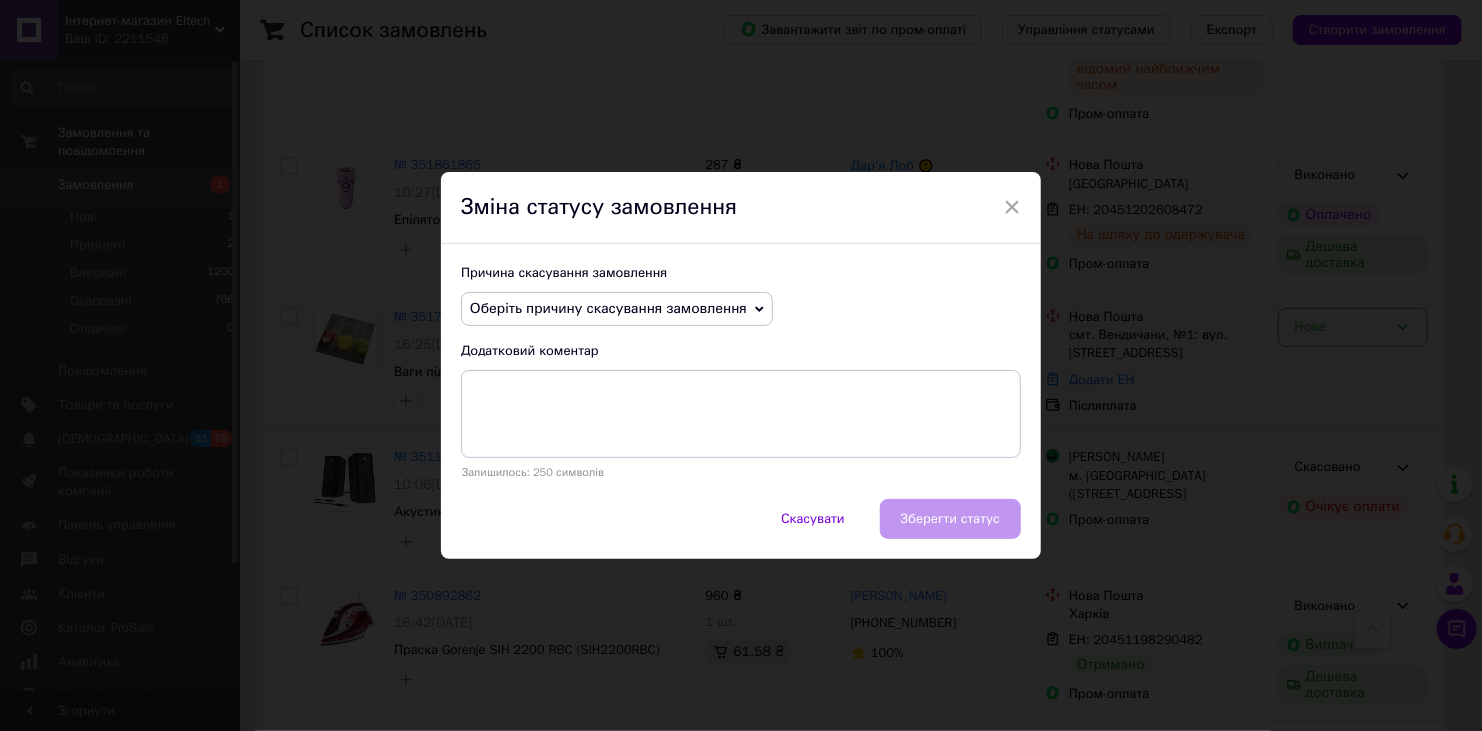 click on "Оберіть причину скасування замовлення" at bounding box center (608, 308) 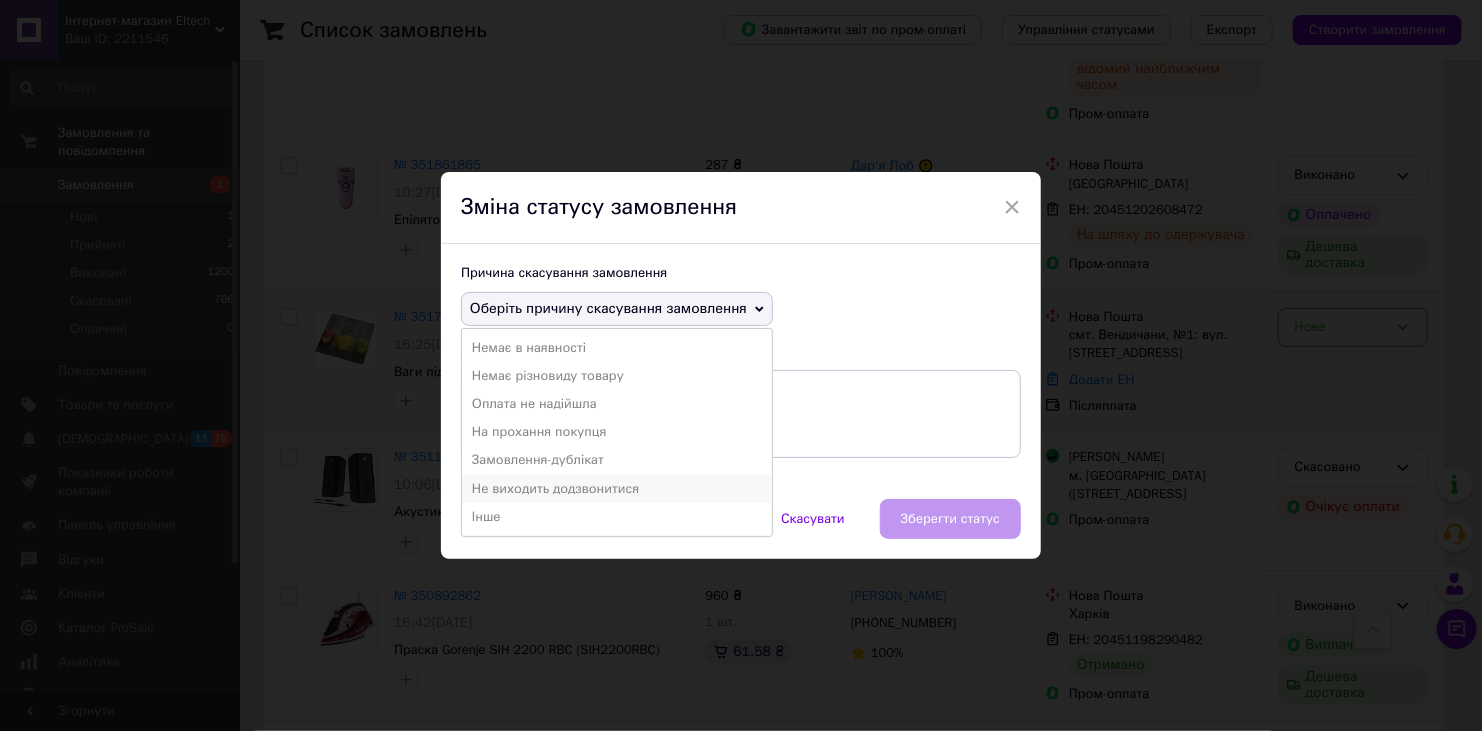 click on "Не виходить додзвонитися" at bounding box center (617, 489) 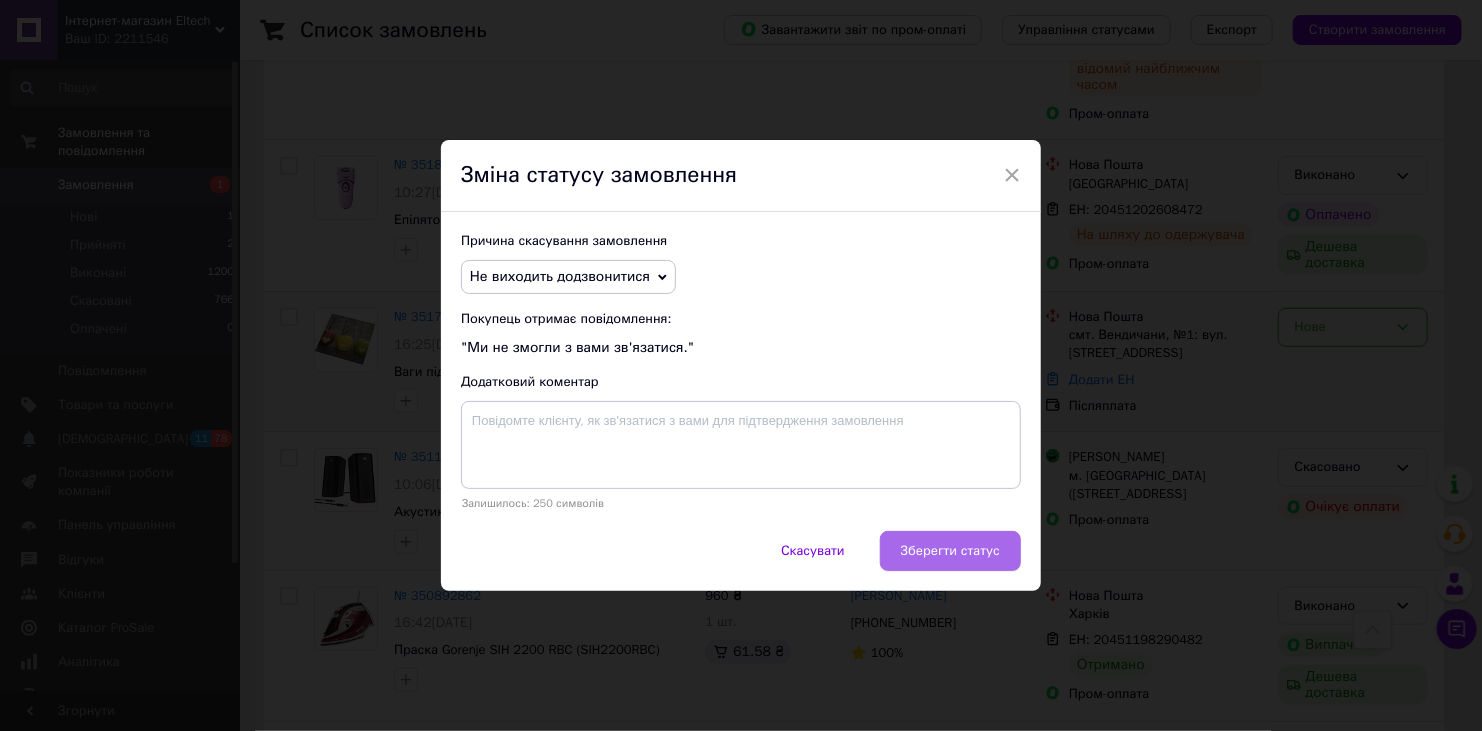 click on "Зберегти статус" at bounding box center [950, 551] 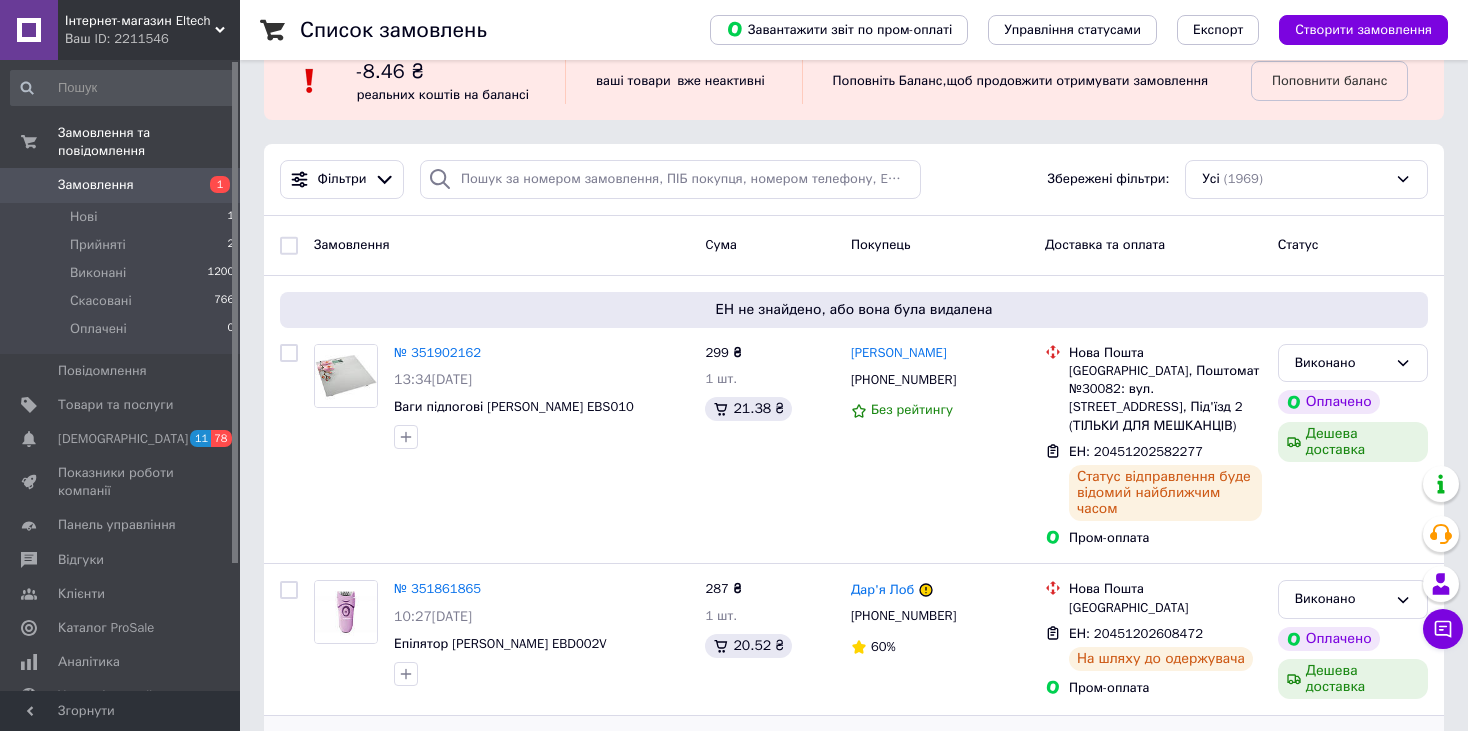scroll, scrollTop: 0, scrollLeft: 0, axis: both 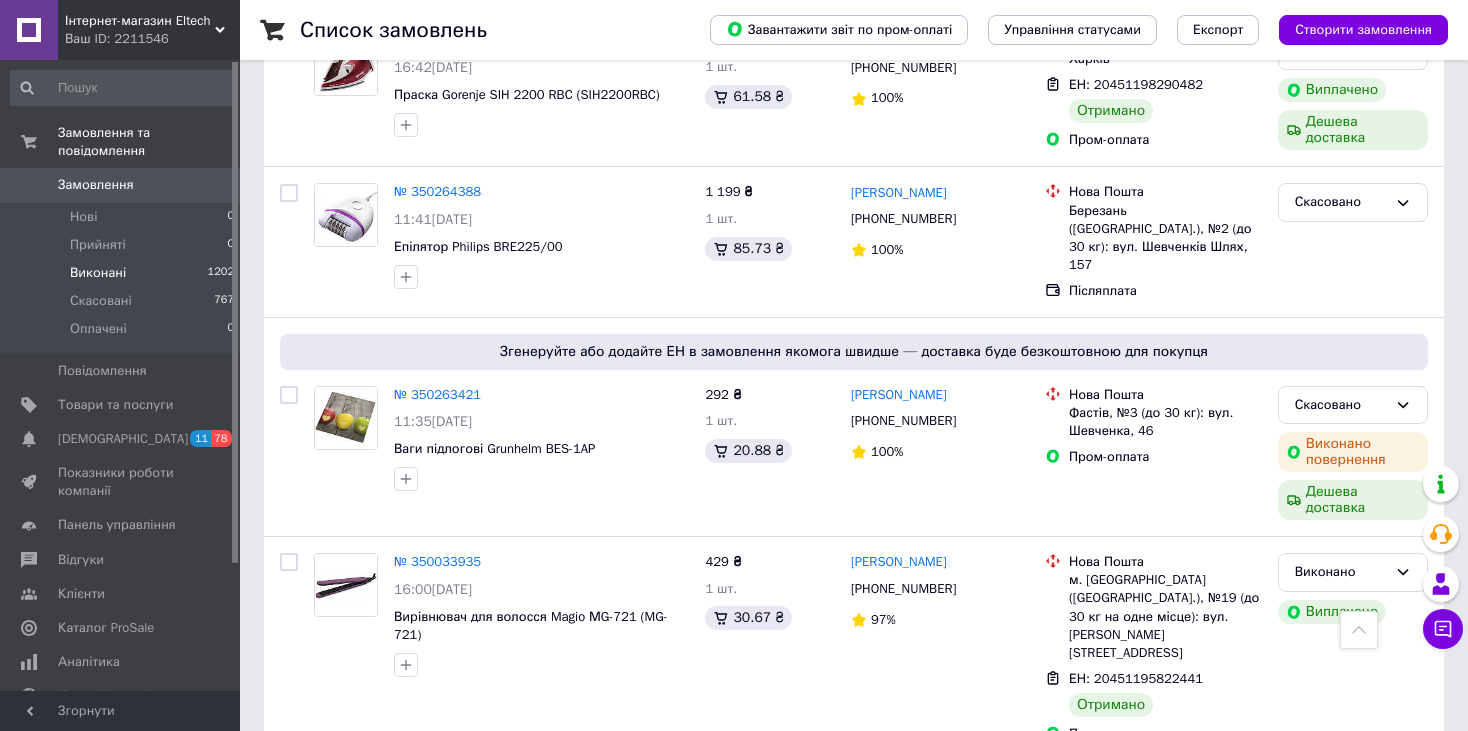click on "Виконані" at bounding box center (98, 273) 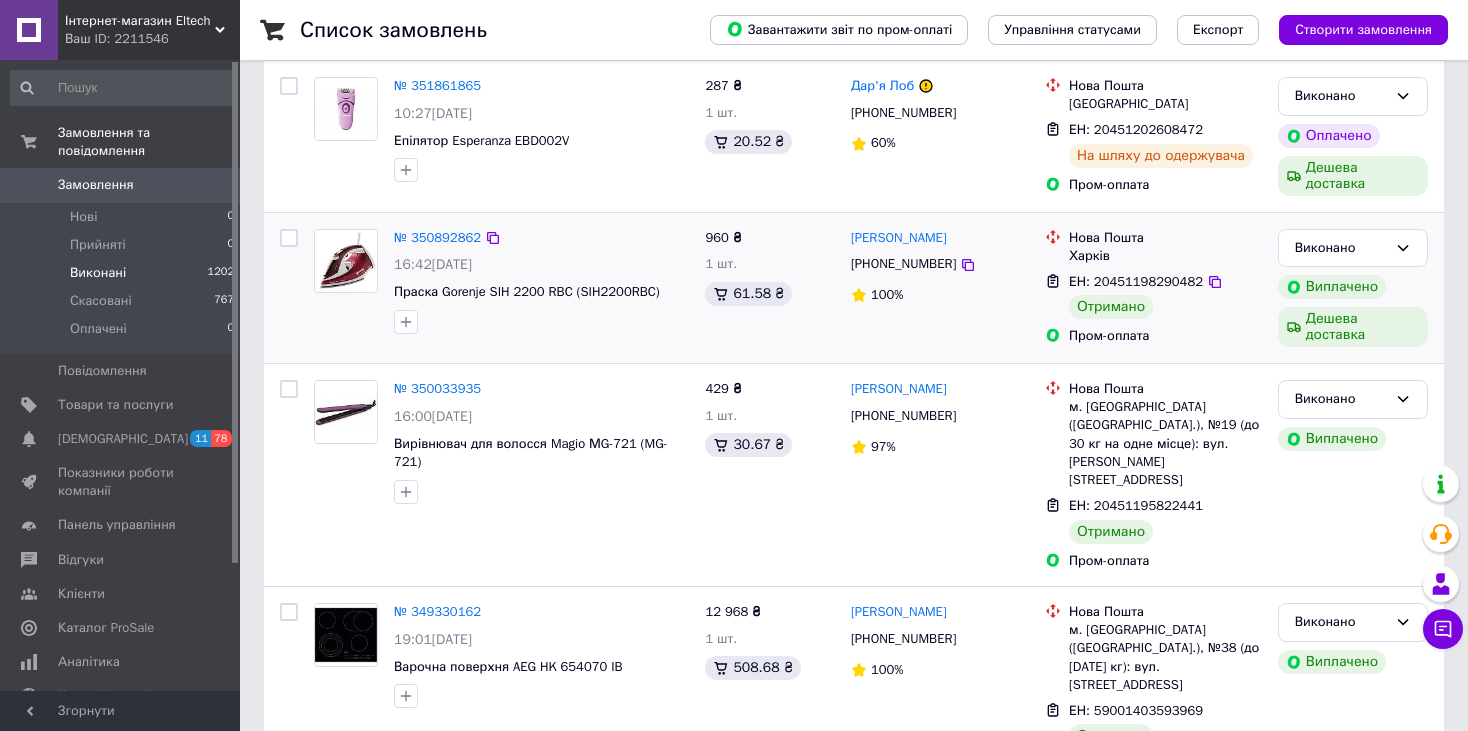 scroll, scrollTop: 500, scrollLeft: 0, axis: vertical 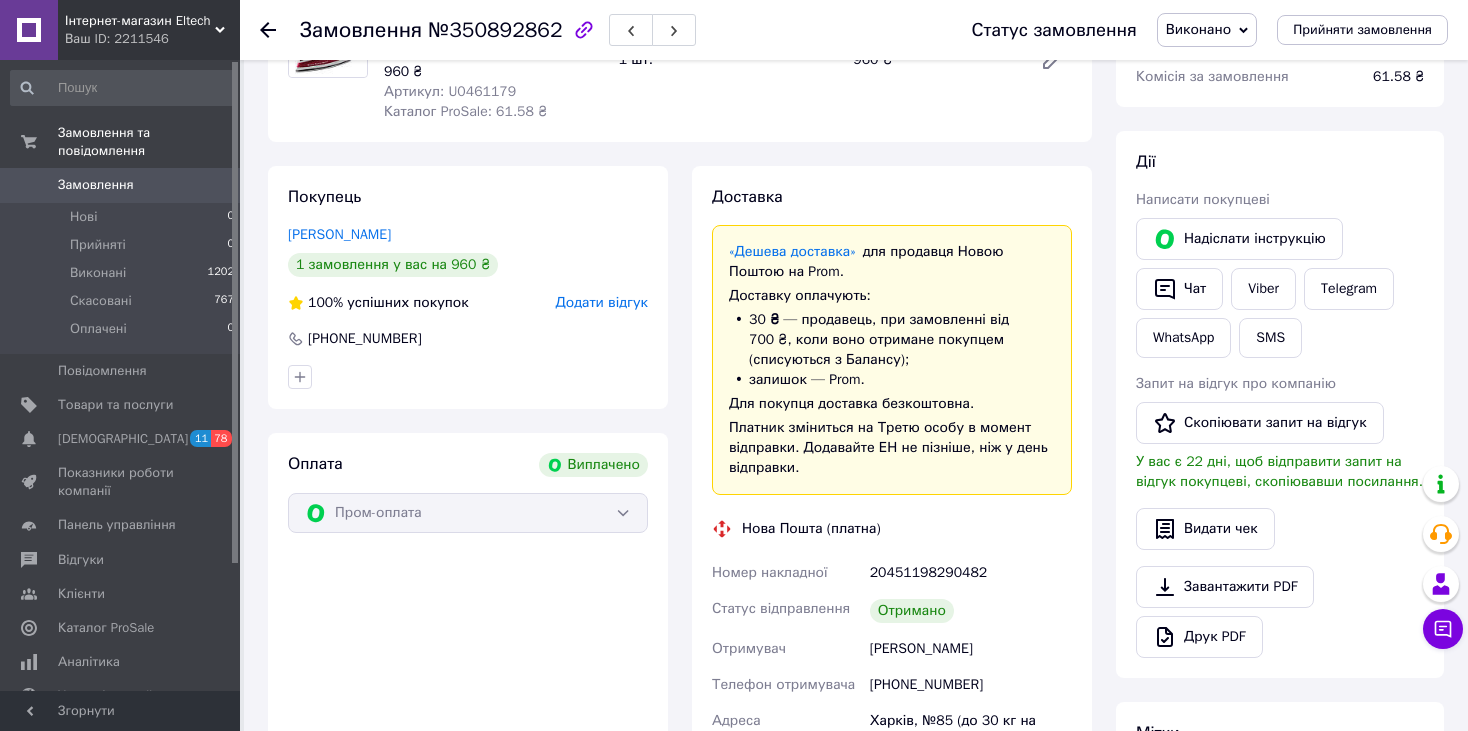 click on "Додати відгук" at bounding box center (602, 302) 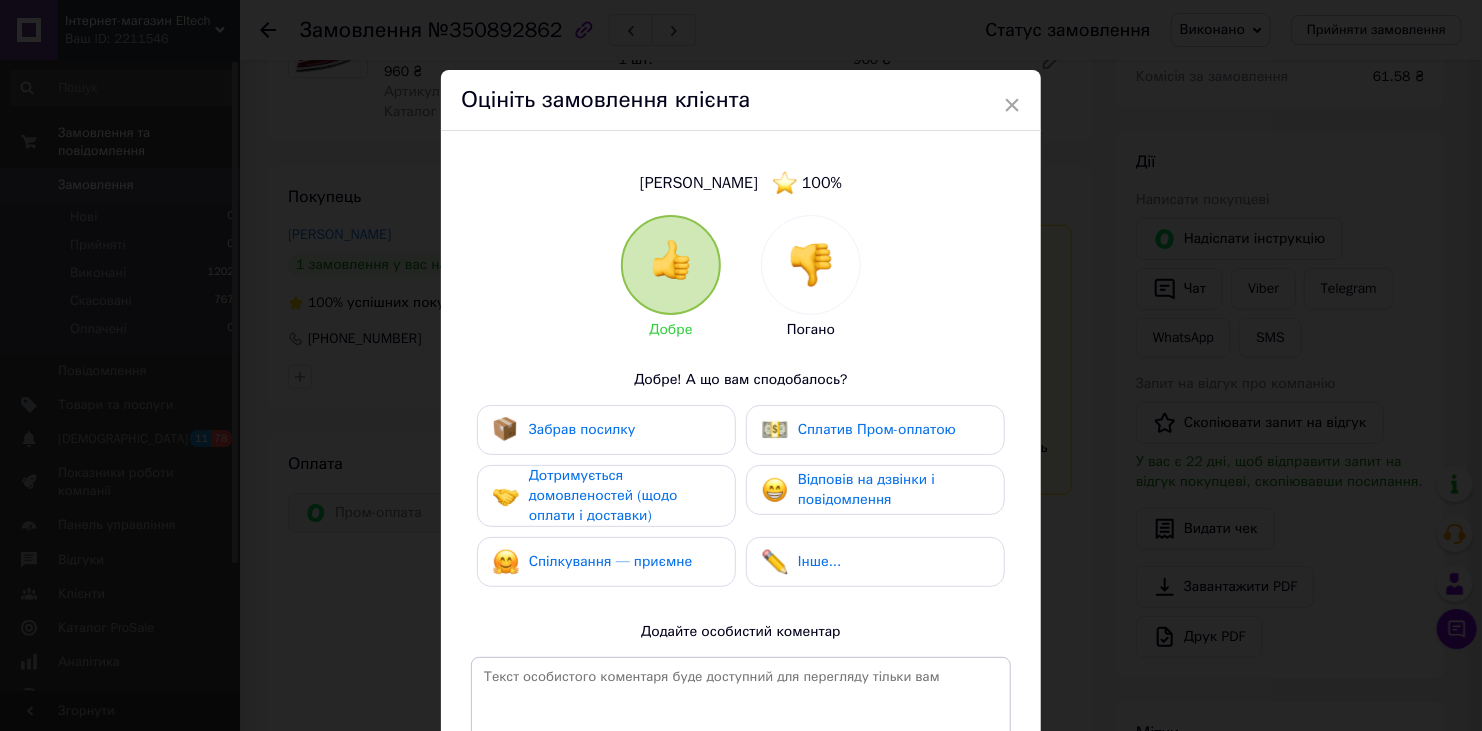 click on "Забрав посилку" at bounding box center [606, 430] 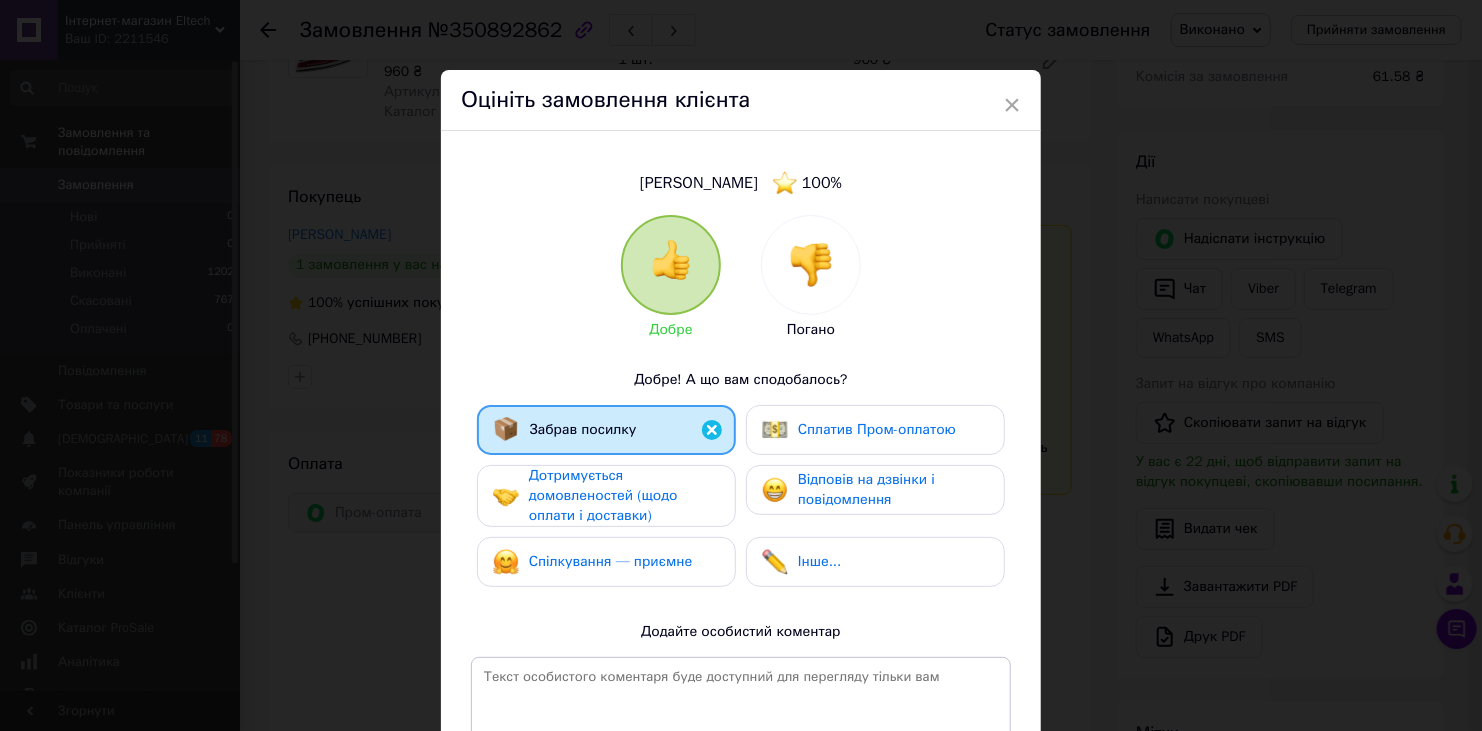 click on "Дотримується домовленостей (щодо оплати і доставки)" at bounding box center [603, 495] 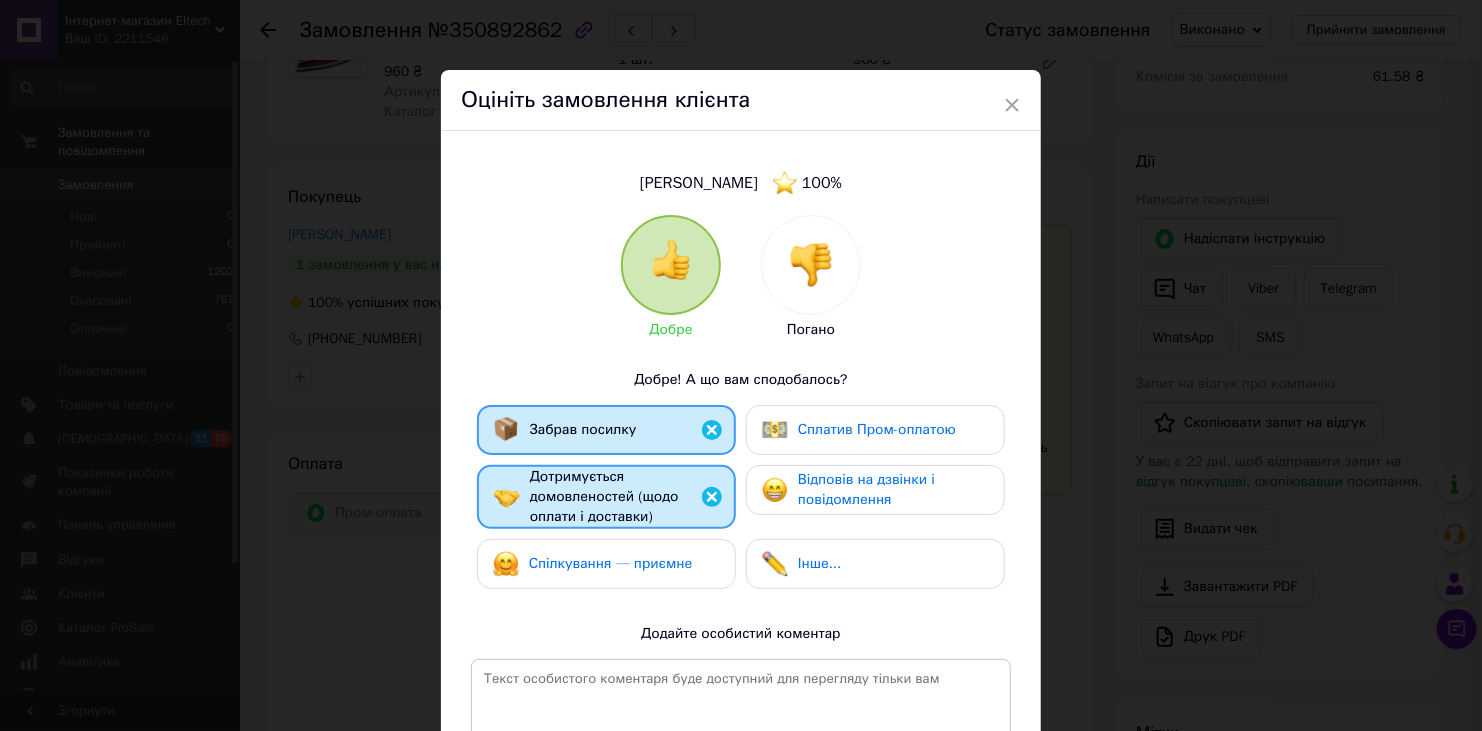 click on "Спілкування — приємне" at bounding box center (611, 563) 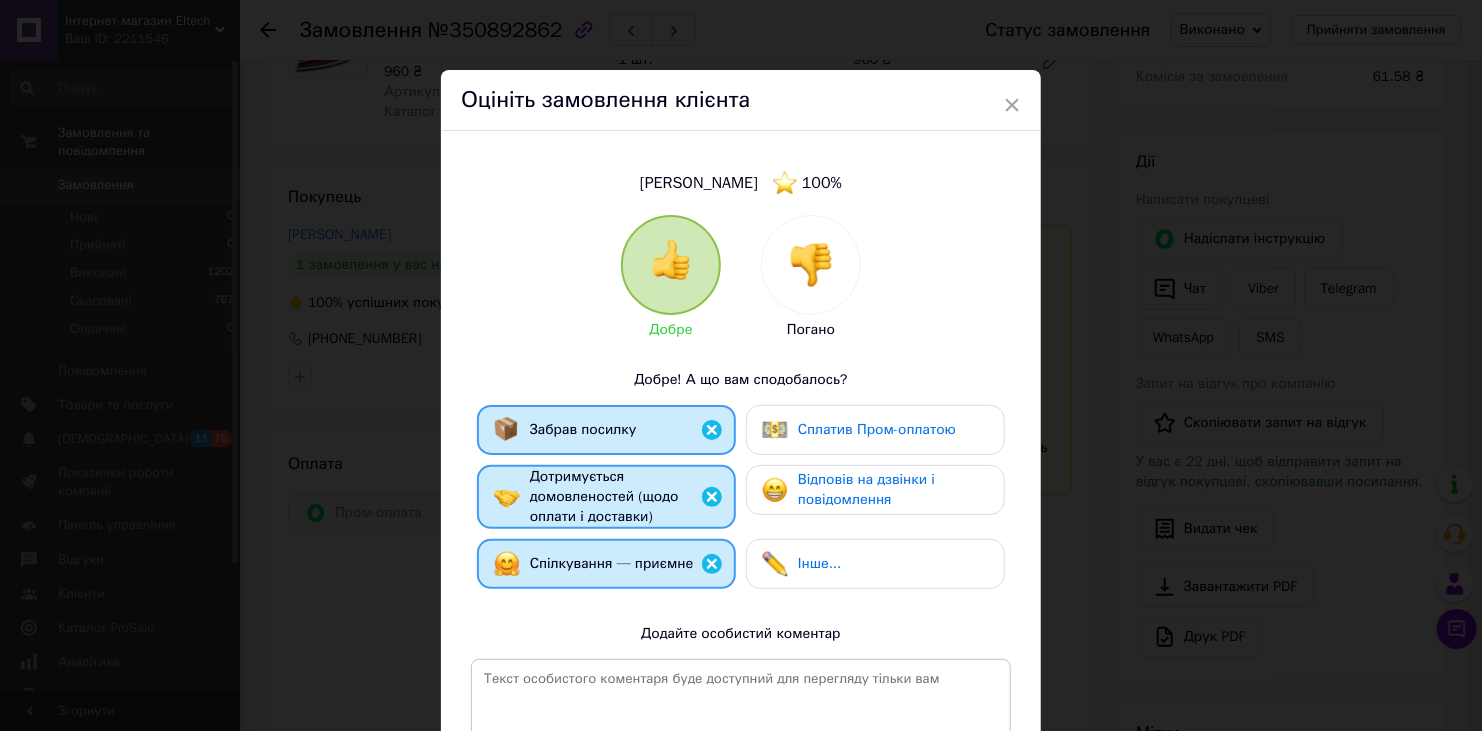 click on "Сплатив Пром-оплатою" at bounding box center (875, 430) 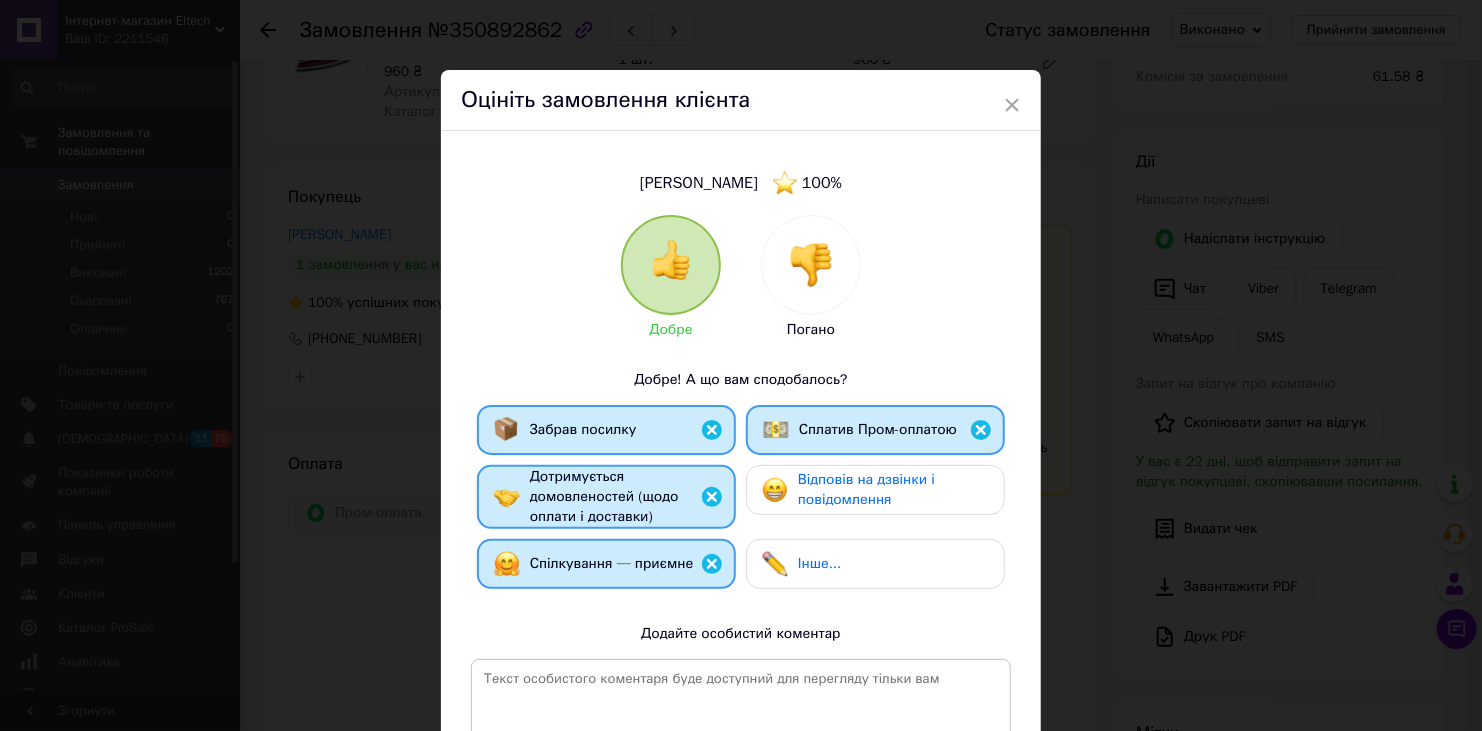 click on "Відповів на дзвінки і повідомлення" at bounding box center (866, 489) 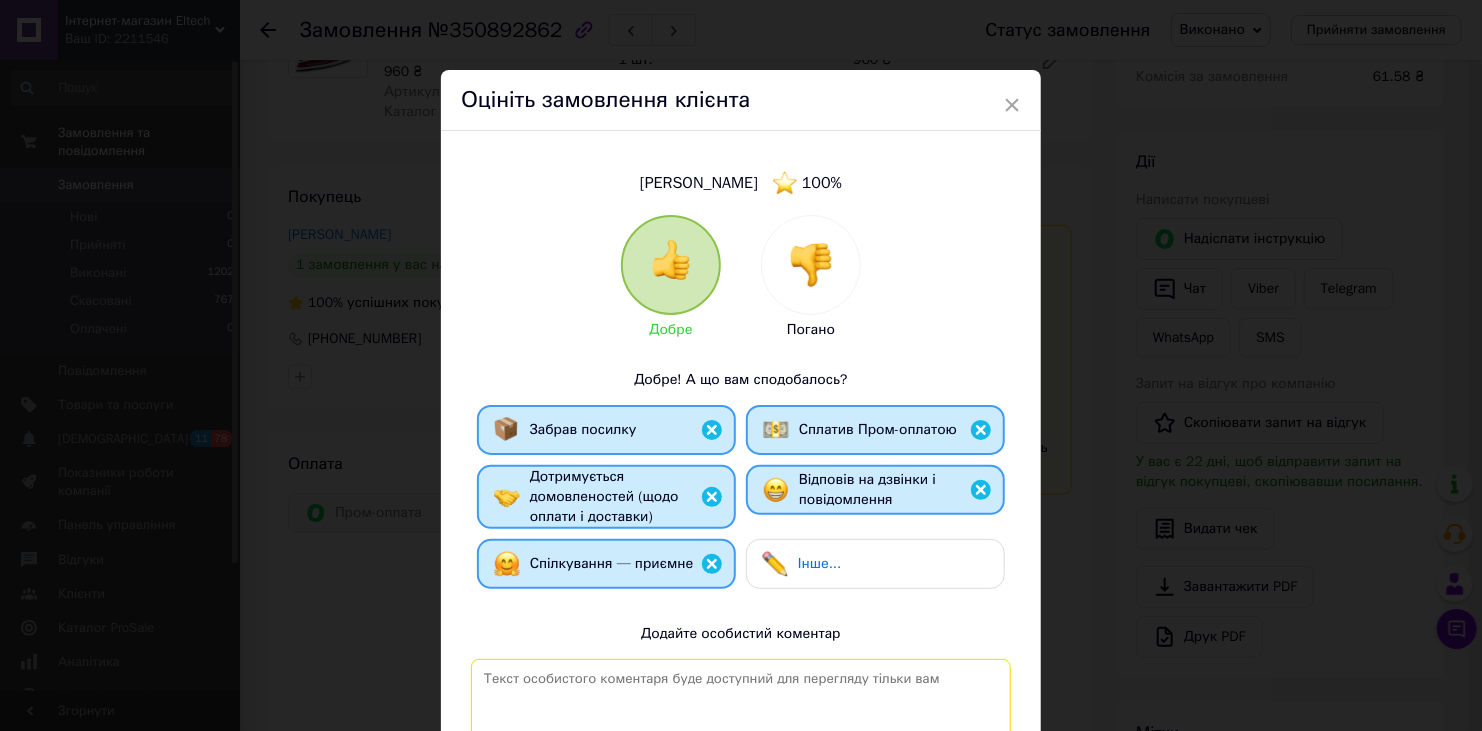 click at bounding box center (741, 742) 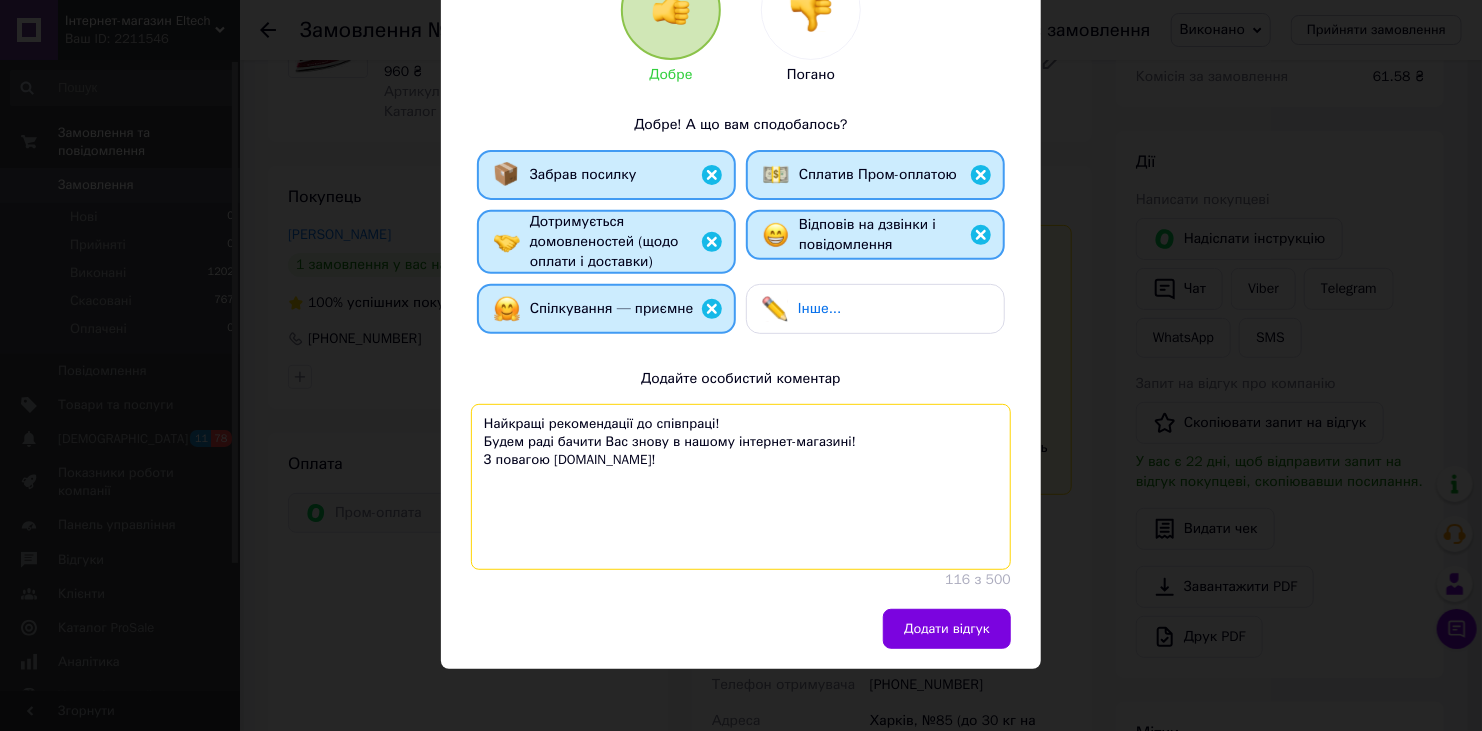 scroll, scrollTop: 260, scrollLeft: 0, axis: vertical 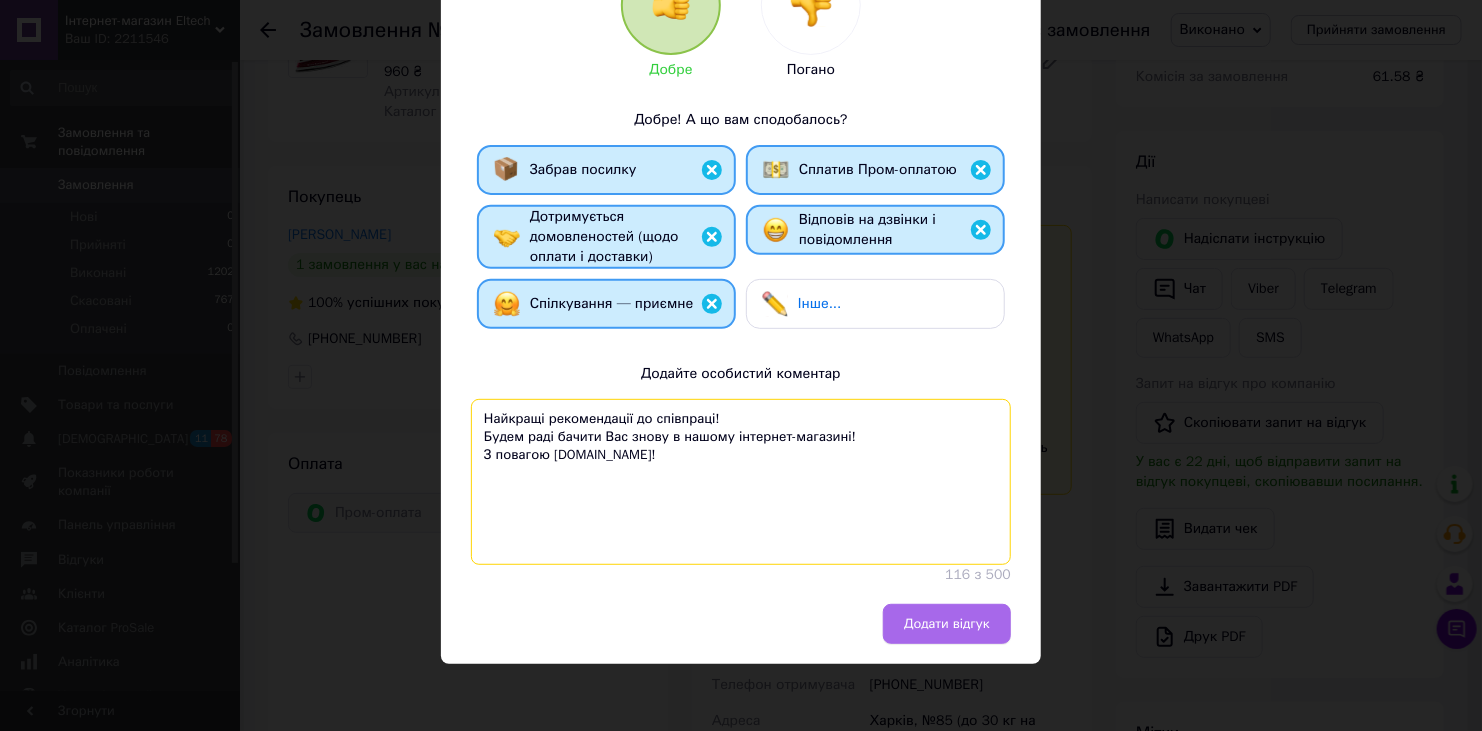 type on "Найкращі рекомендації до співпраці!
Будем раді бачити Вас знову в нашому інтернет-магазині!
З повагою [DOMAIN_NAME]!" 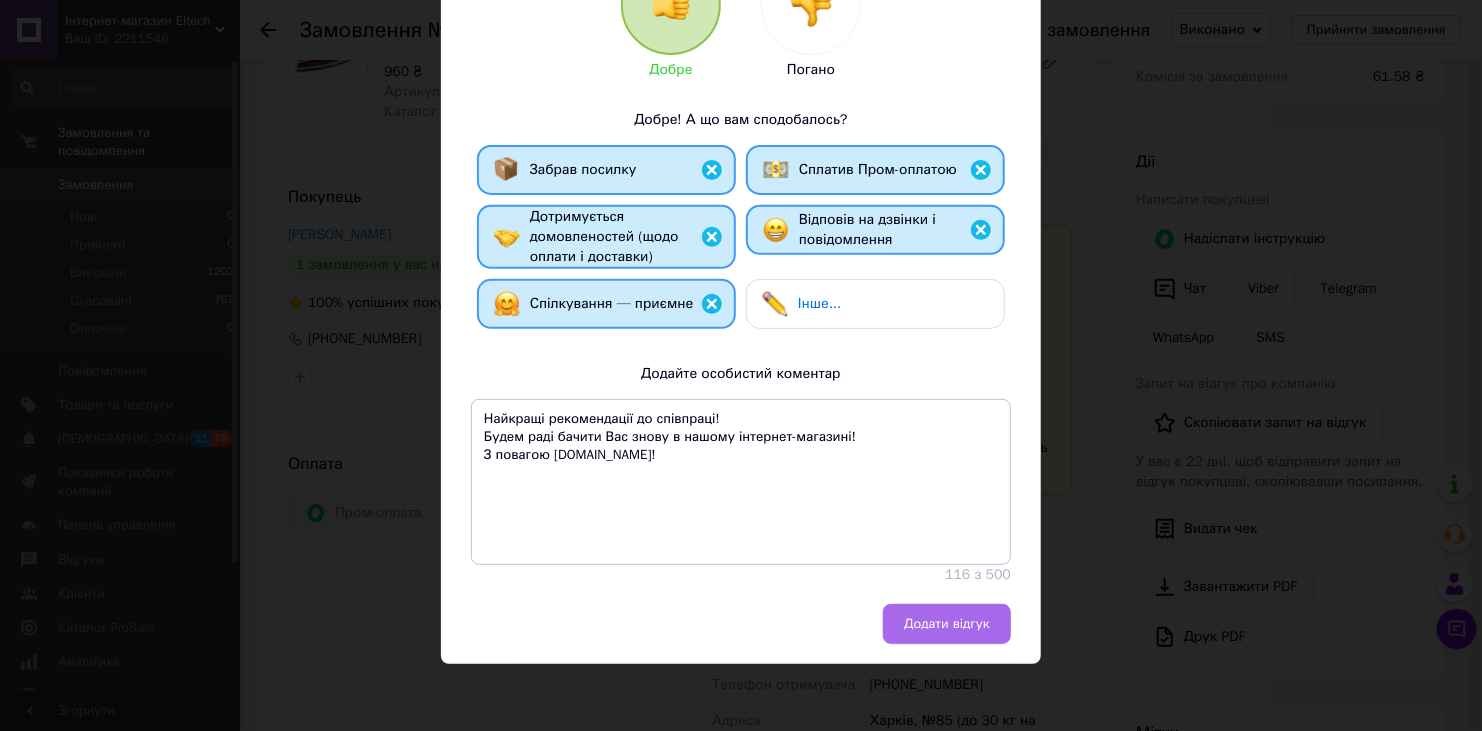 click on "Додати відгук" at bounding box center [947, 624] 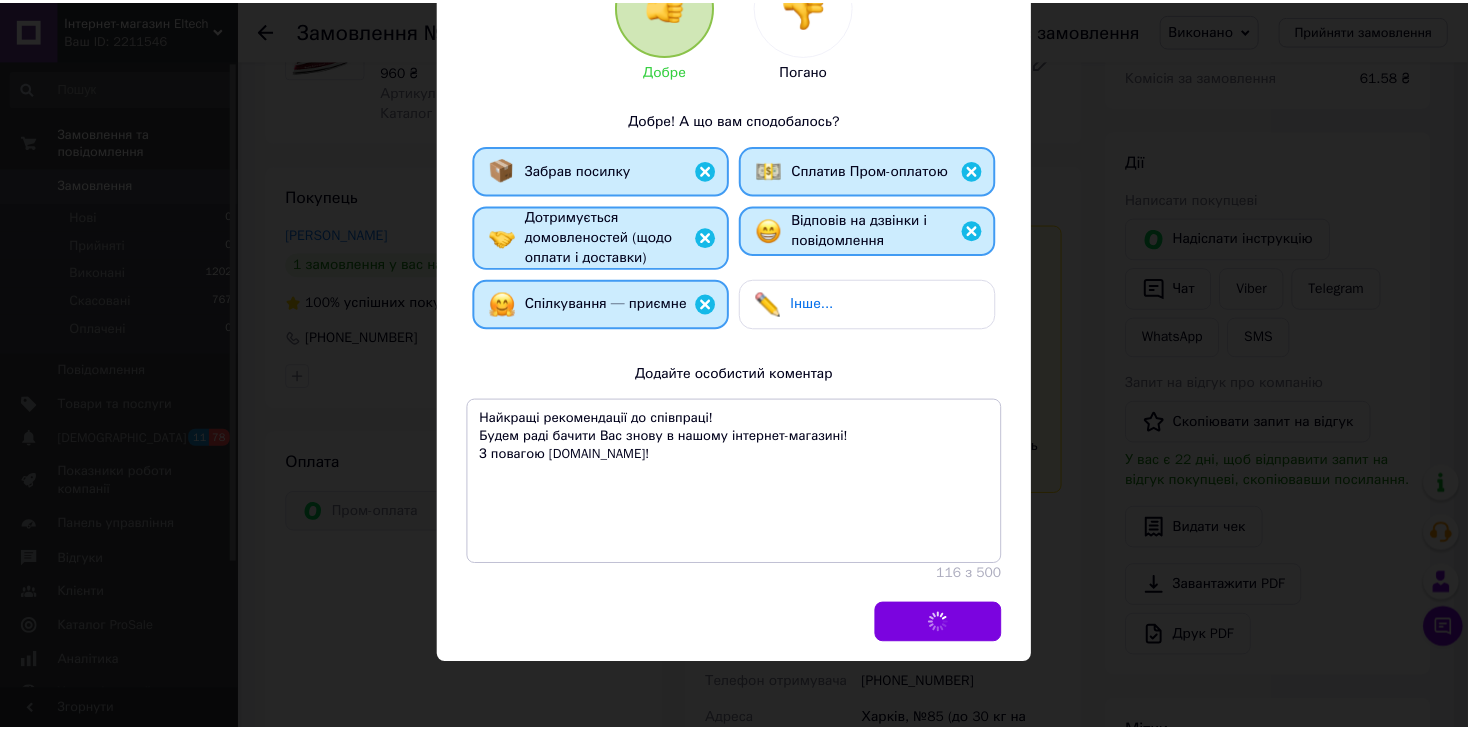 scroll, scrollTop: 0, scrollLeft: 0, axis: both 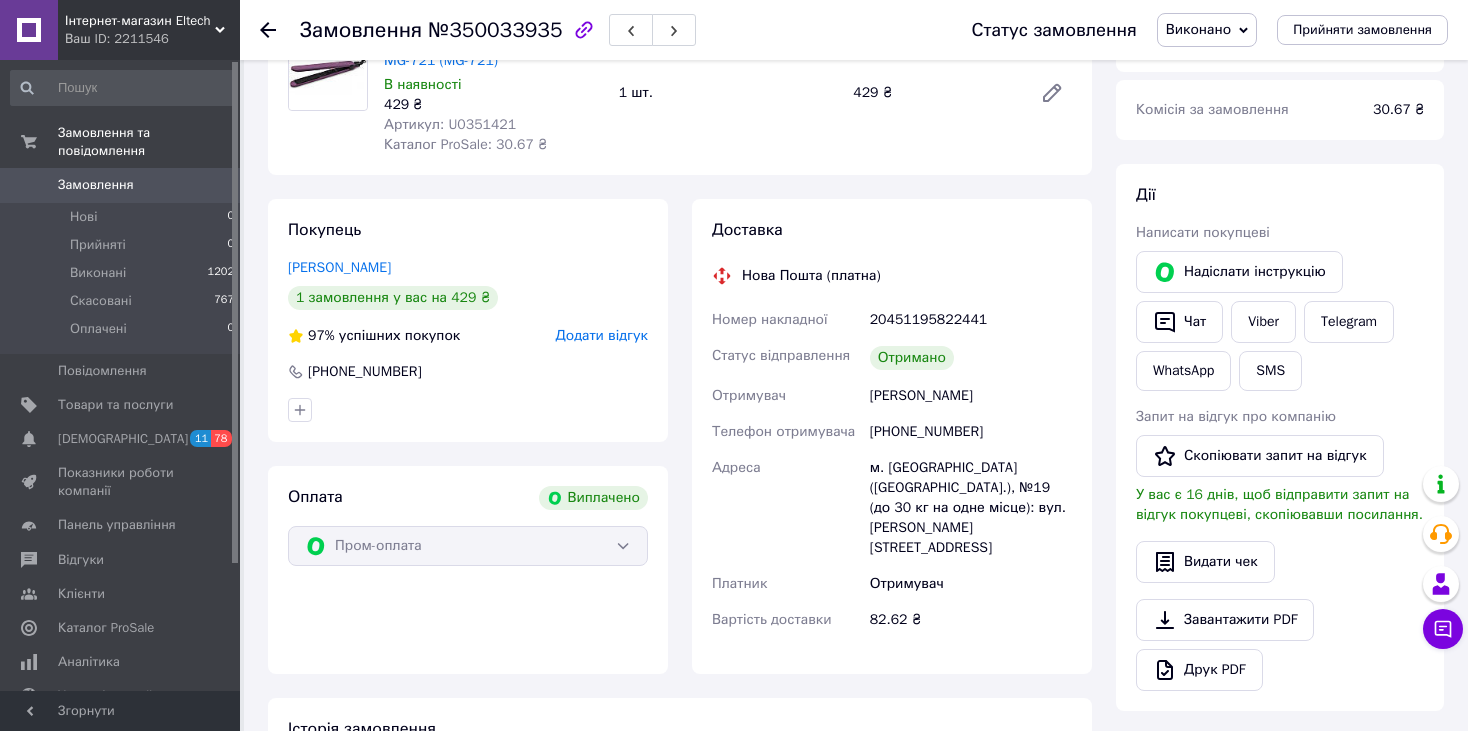click on "Додати відгук" at bounding box center (602, 335) 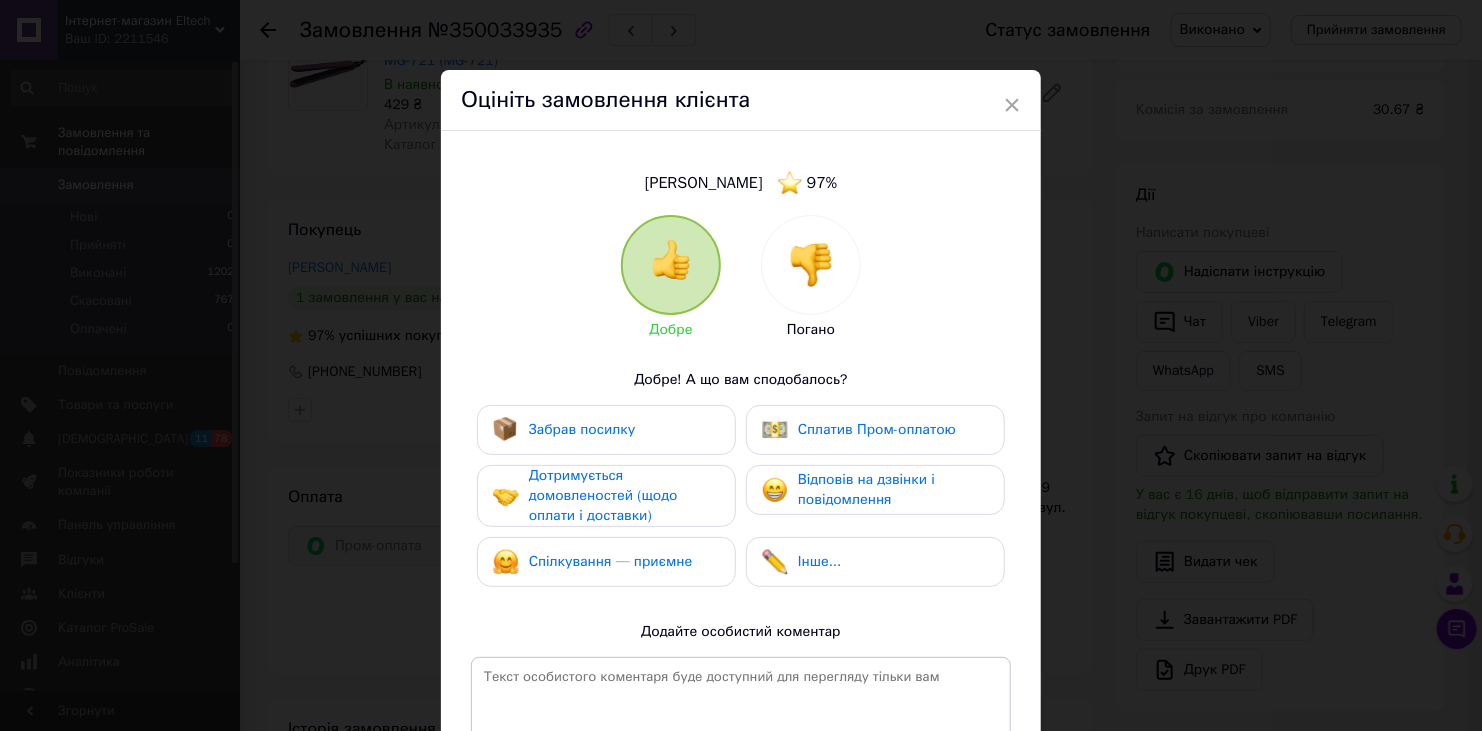click on "Забрав посилку" at bounding box center (582, 429) 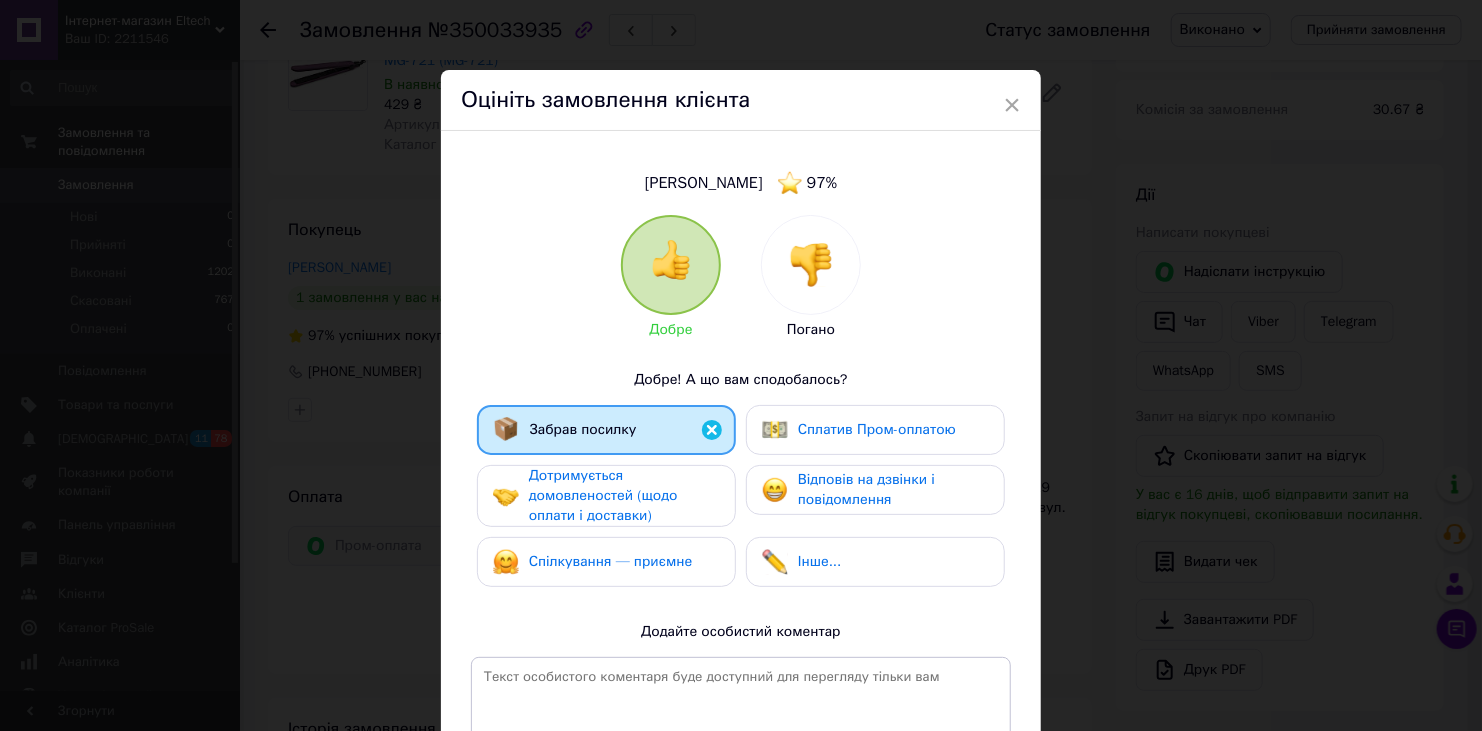 click on "Дотримується домовленостей (щодо оплати і доставки)" at bounding box center [603, 495] 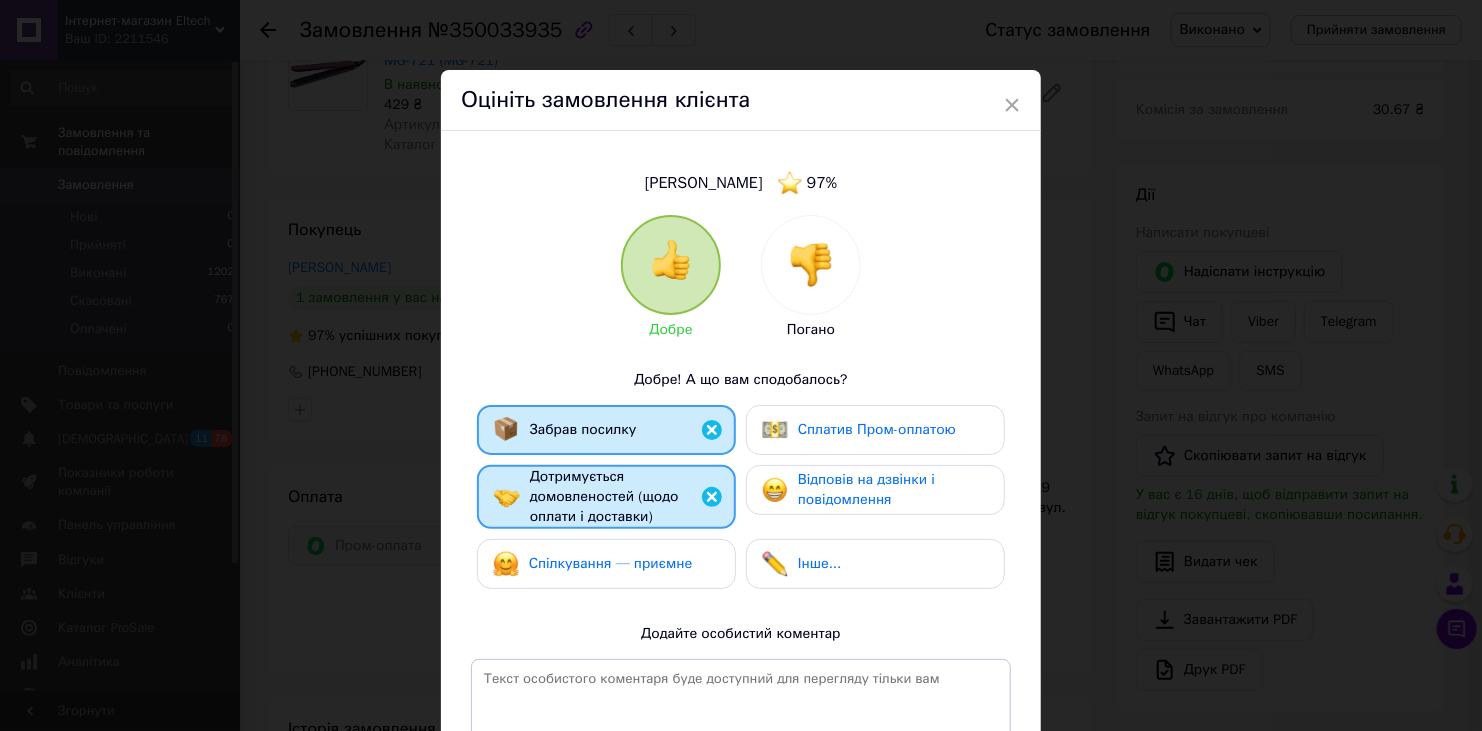 click on "Спілкування — приємне" at bounding box center [593, 564] 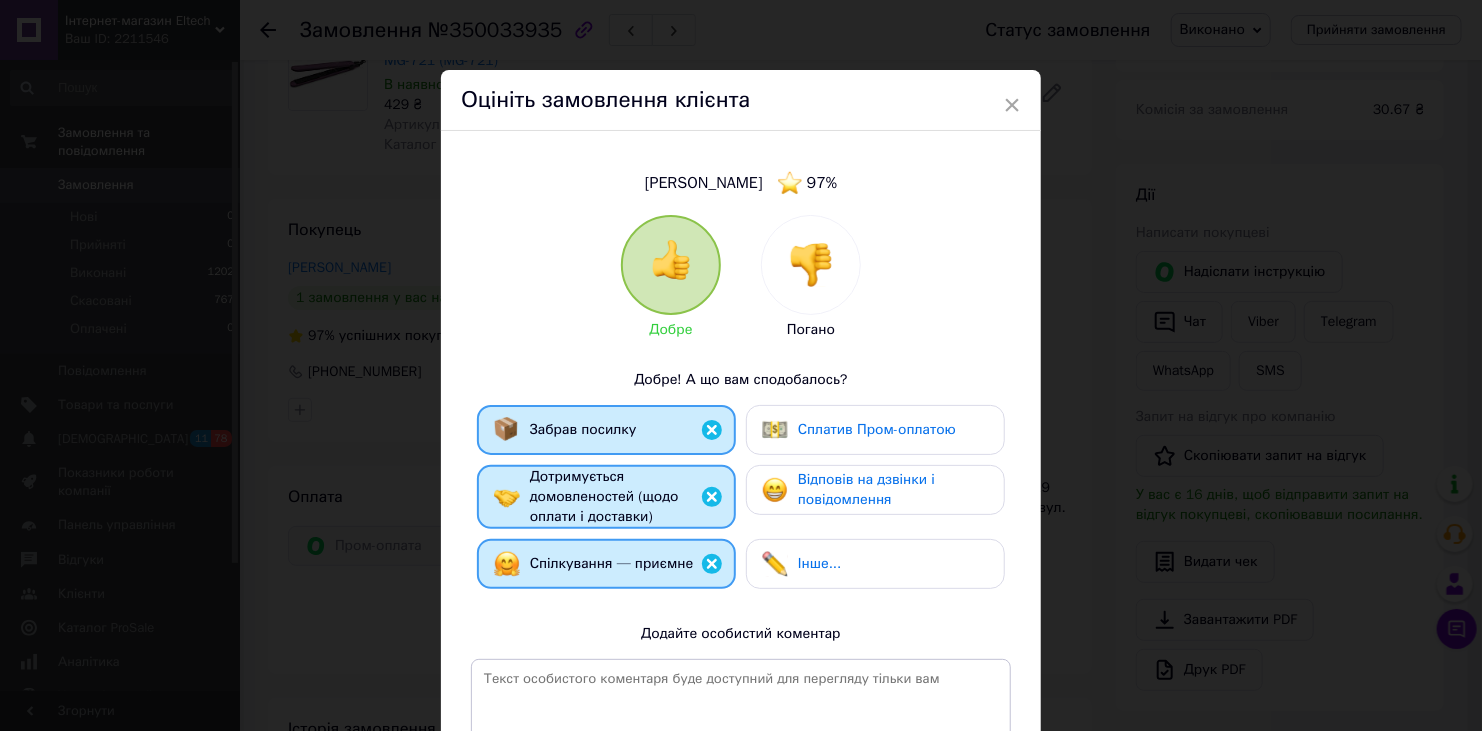 click on "Сплатив Пром-оплатою" at bounding box center [875, 430] 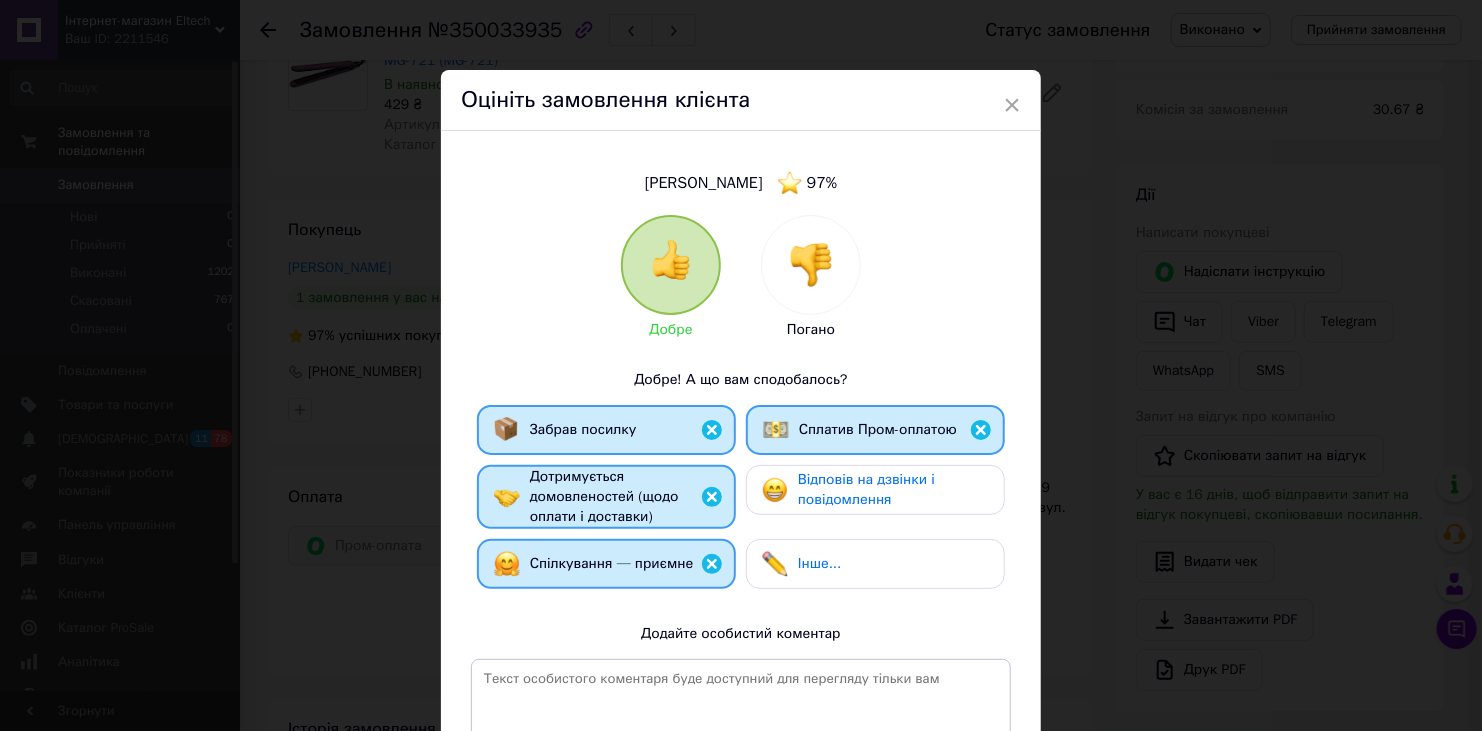 click on "Відповів на дзвінки і повідомлення" at bounding box center (875, 490) 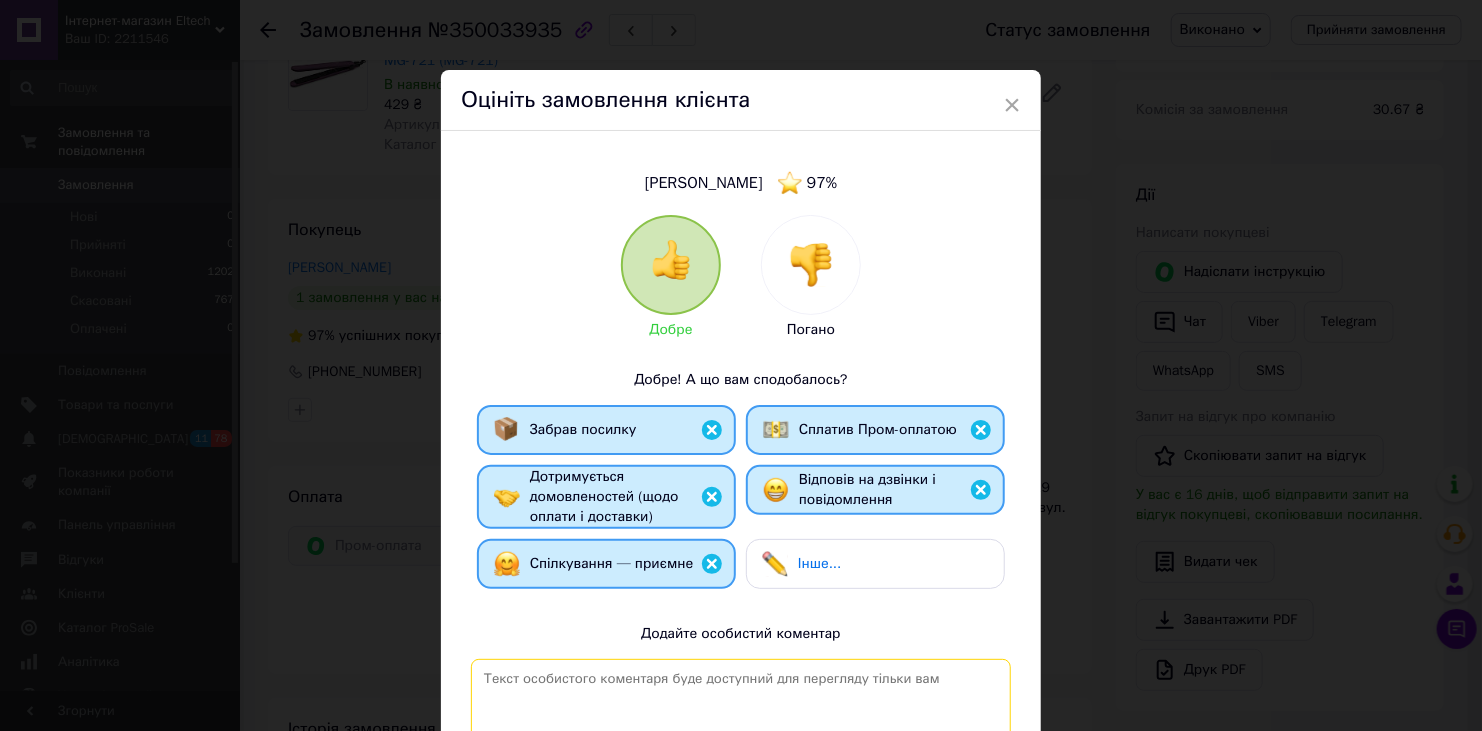 click at bounding box center [741, 742] 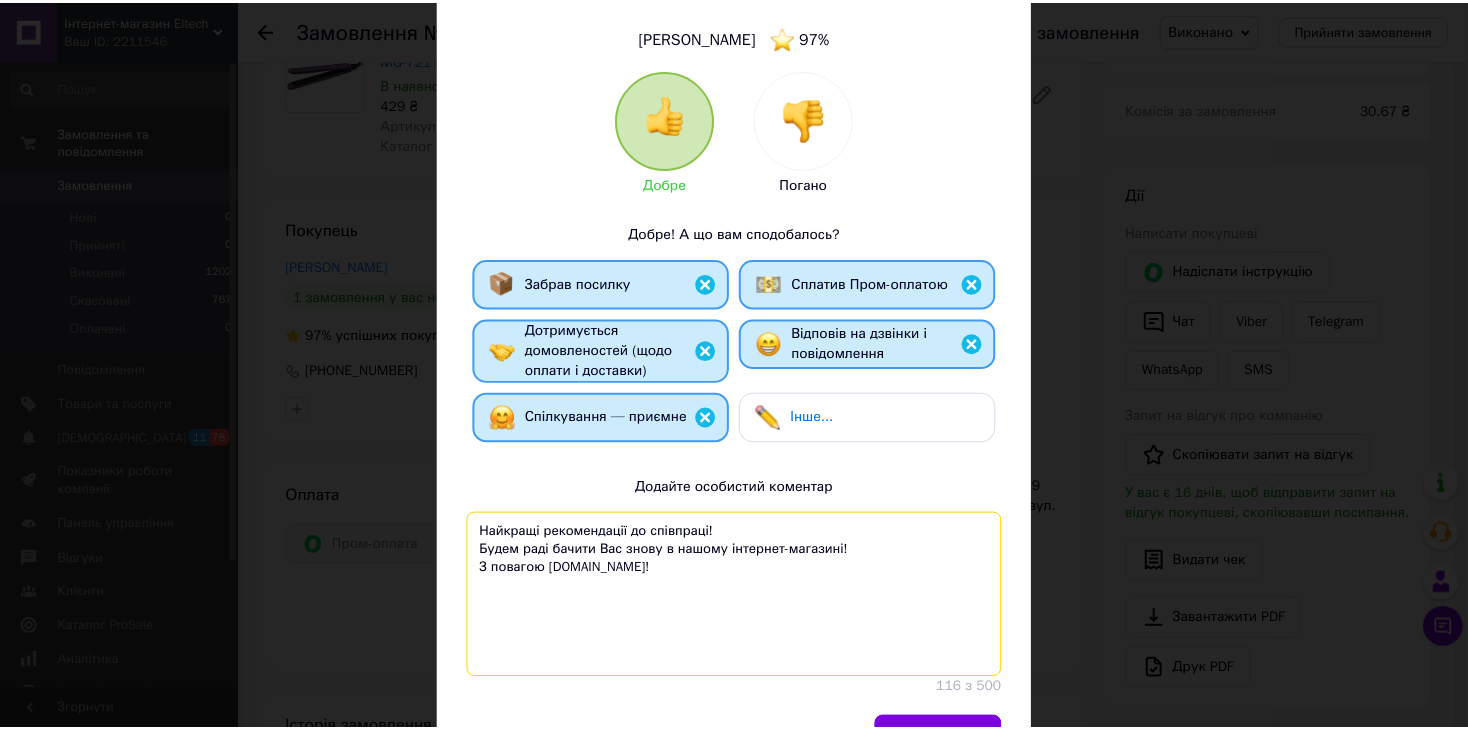 scroll, scrollTop: 166, scrollLeft: 0, axis: vertical 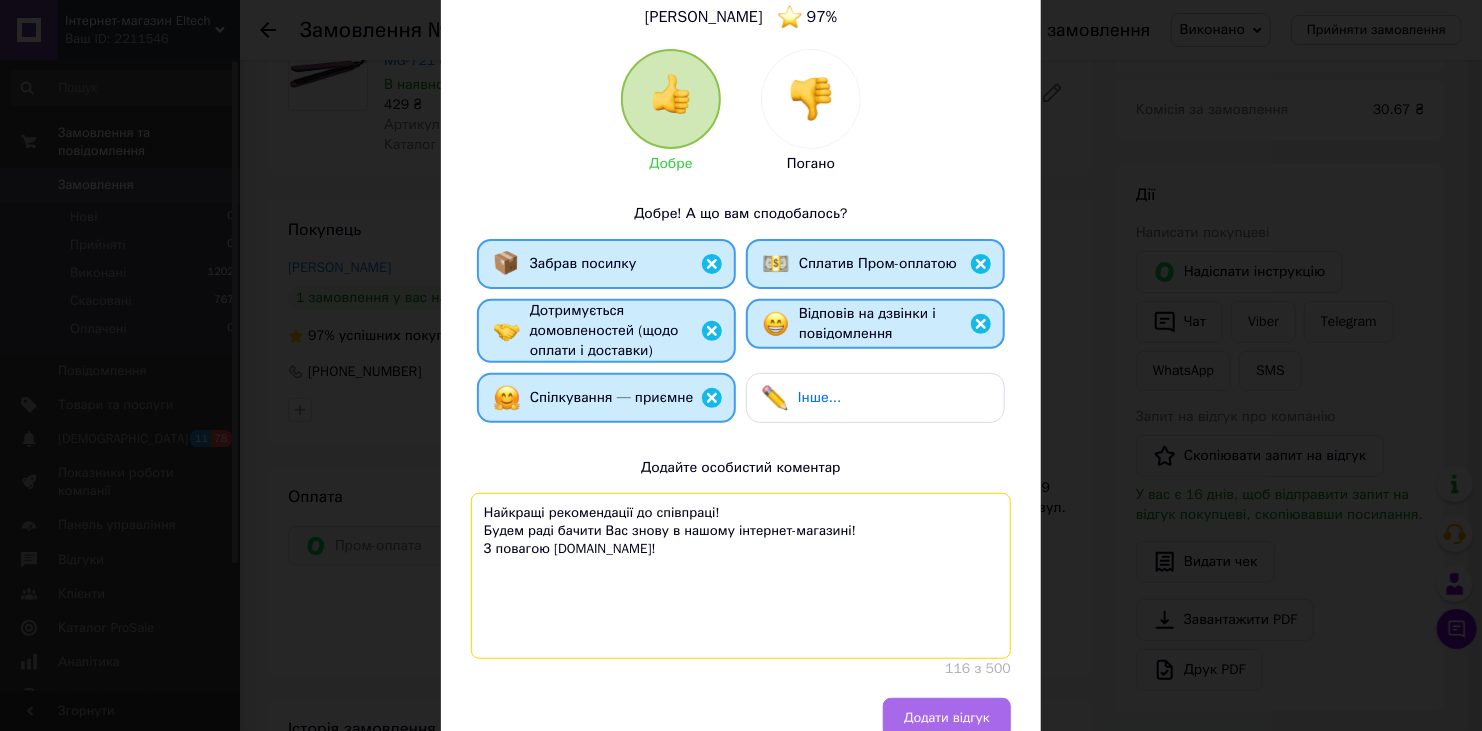 type on "Найкращі рекомендації до співпраці!
Будем раді бачити Вас знову в нашому інтернет-магазині!
З повагою [DOMAIN_NAME]!" 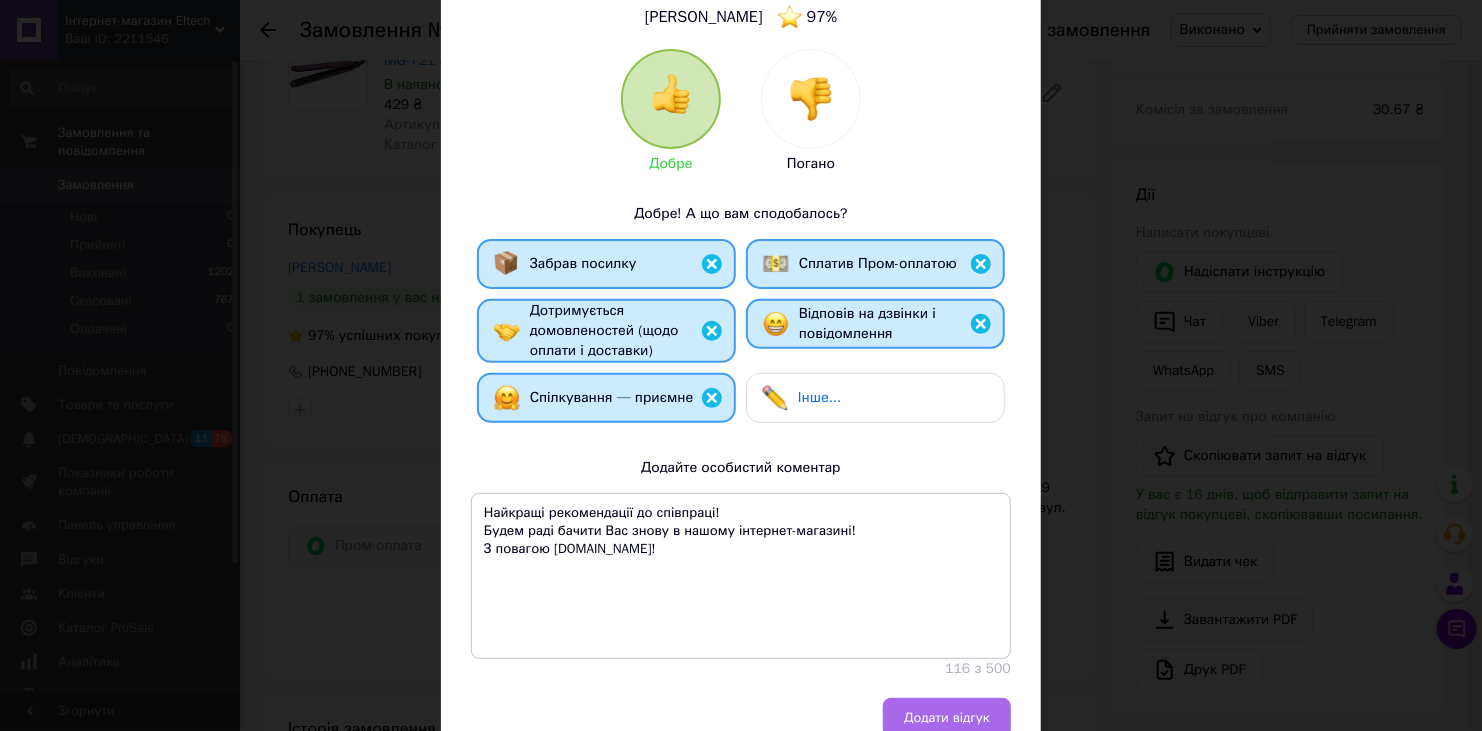 click on "Додати відгук" at bounding box center (947, 718) 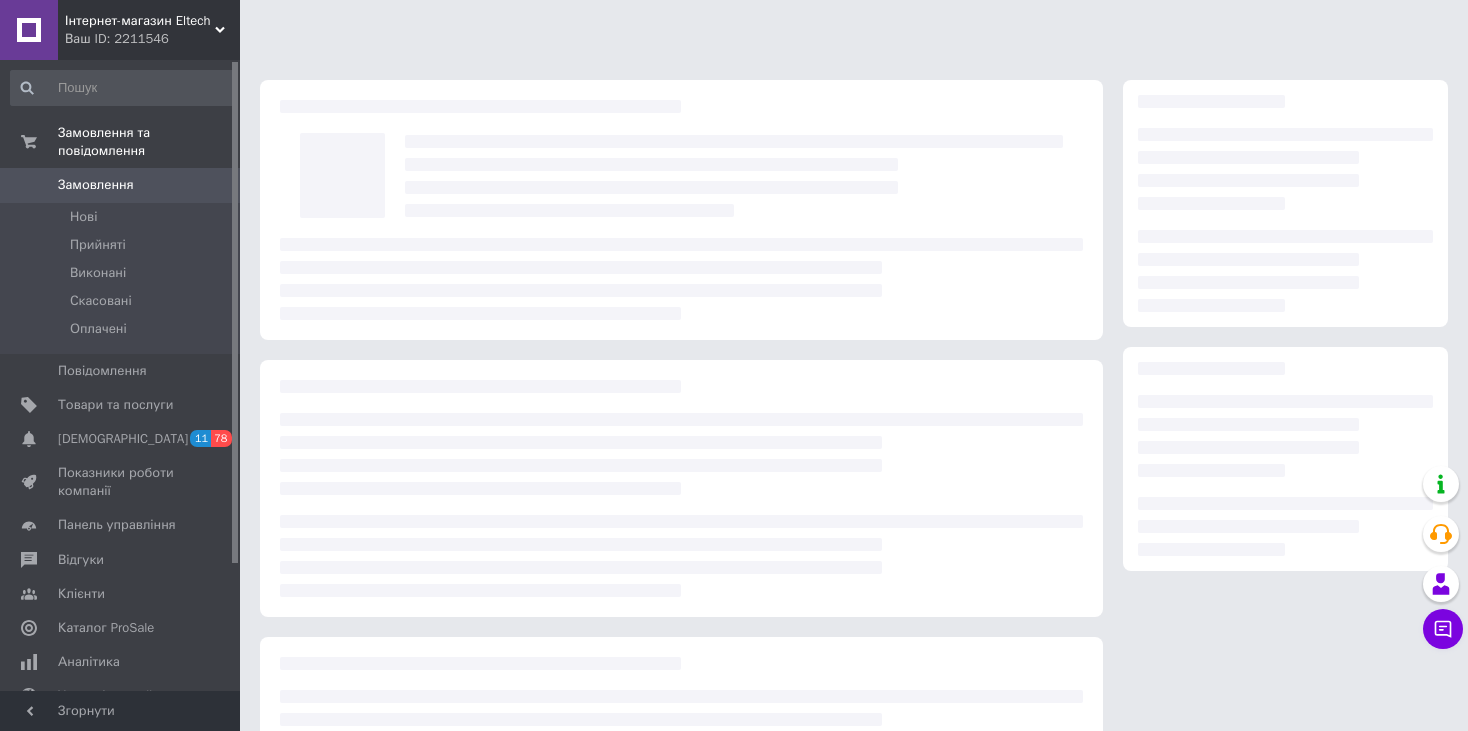 scroll, scrollTop: 0, scrollLeft: 0, axis: both 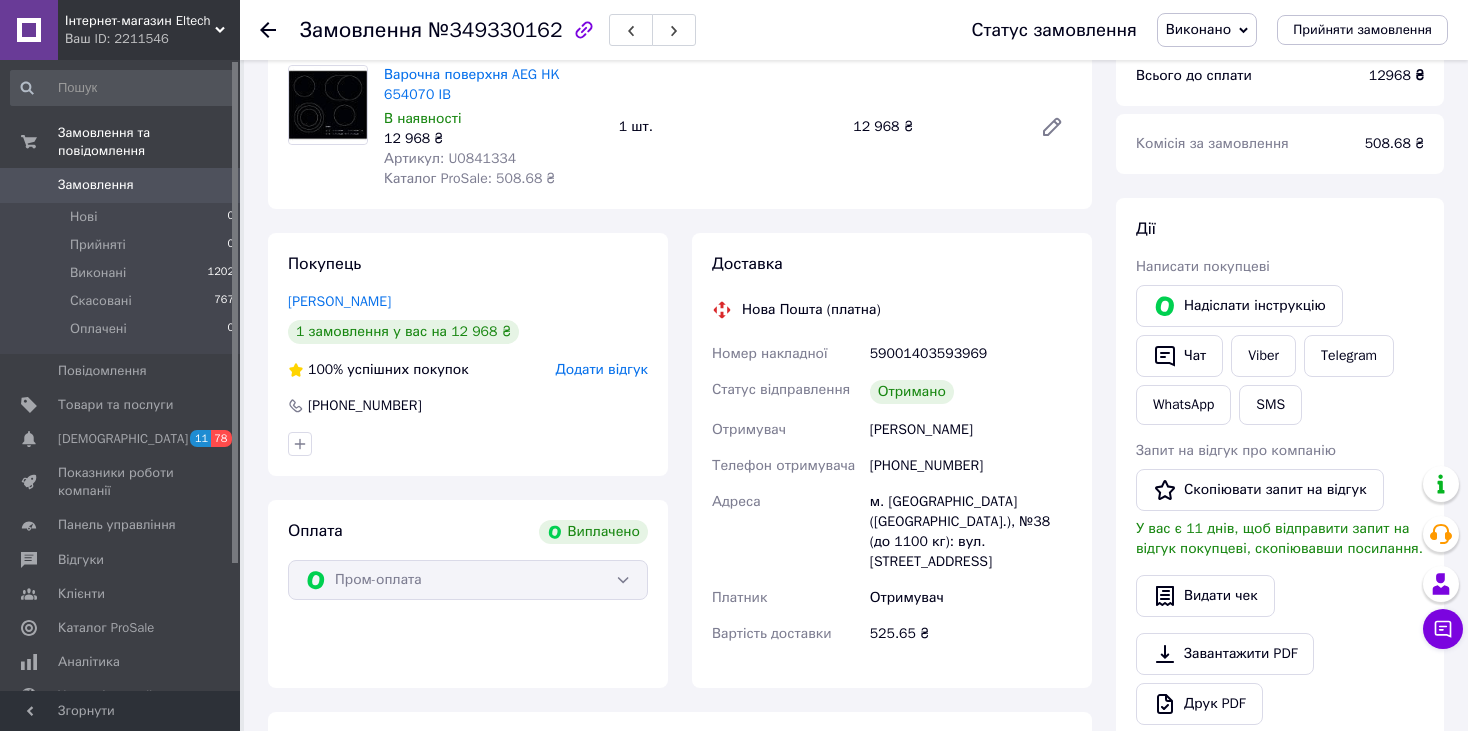 click on "Додати відгук" at bounding box center (602, 369) 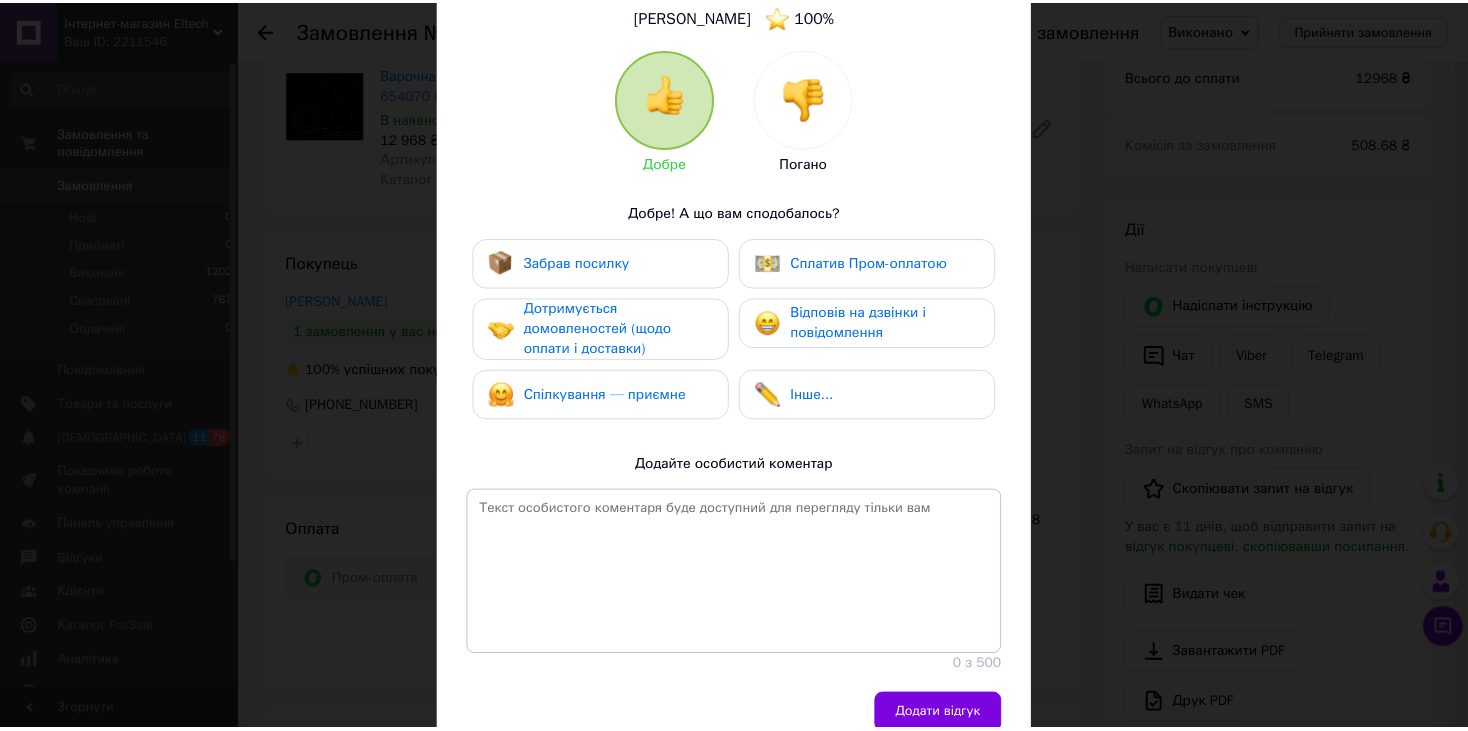 scroll, scrollTop: 200, scrollLeft: 0, axis: vertical 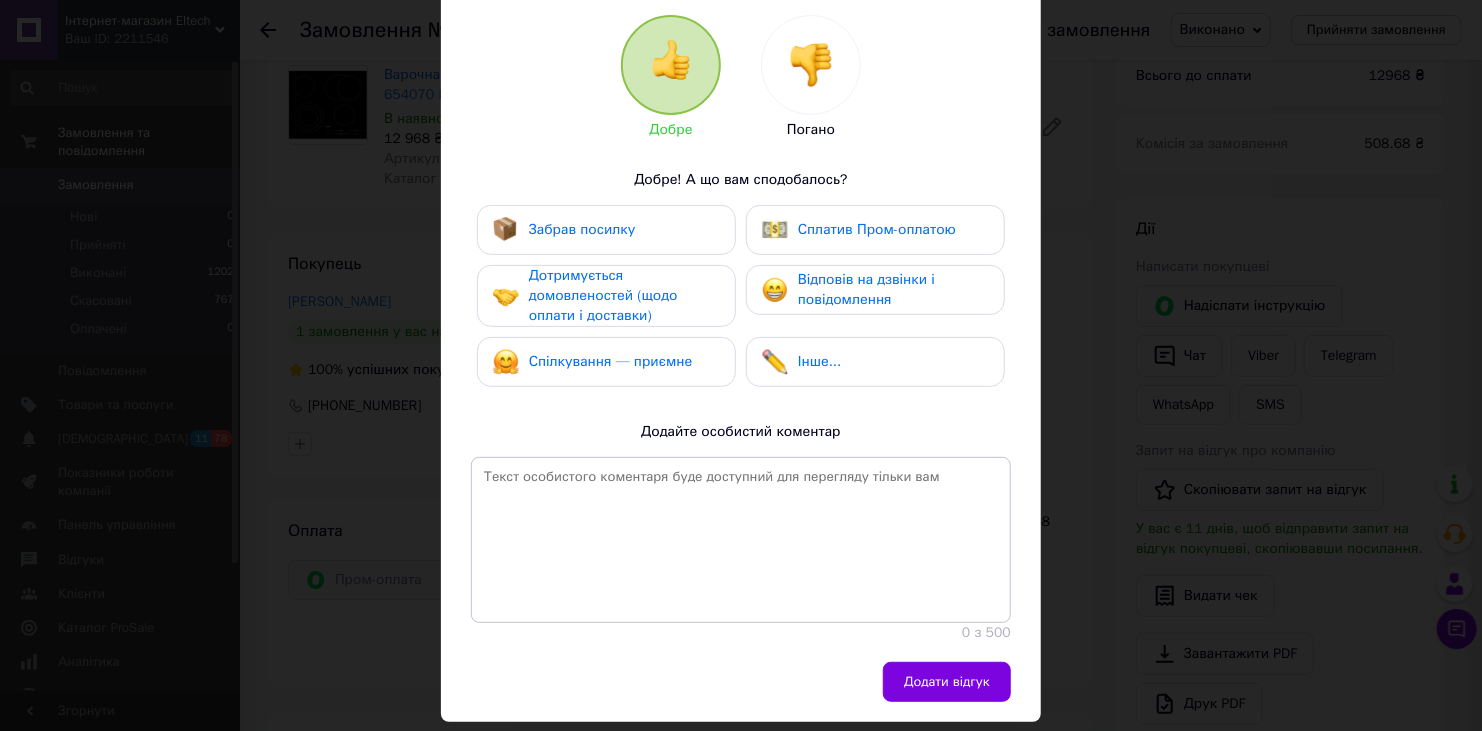 click on "Забрав посилку" at bounding box center (606, 230) 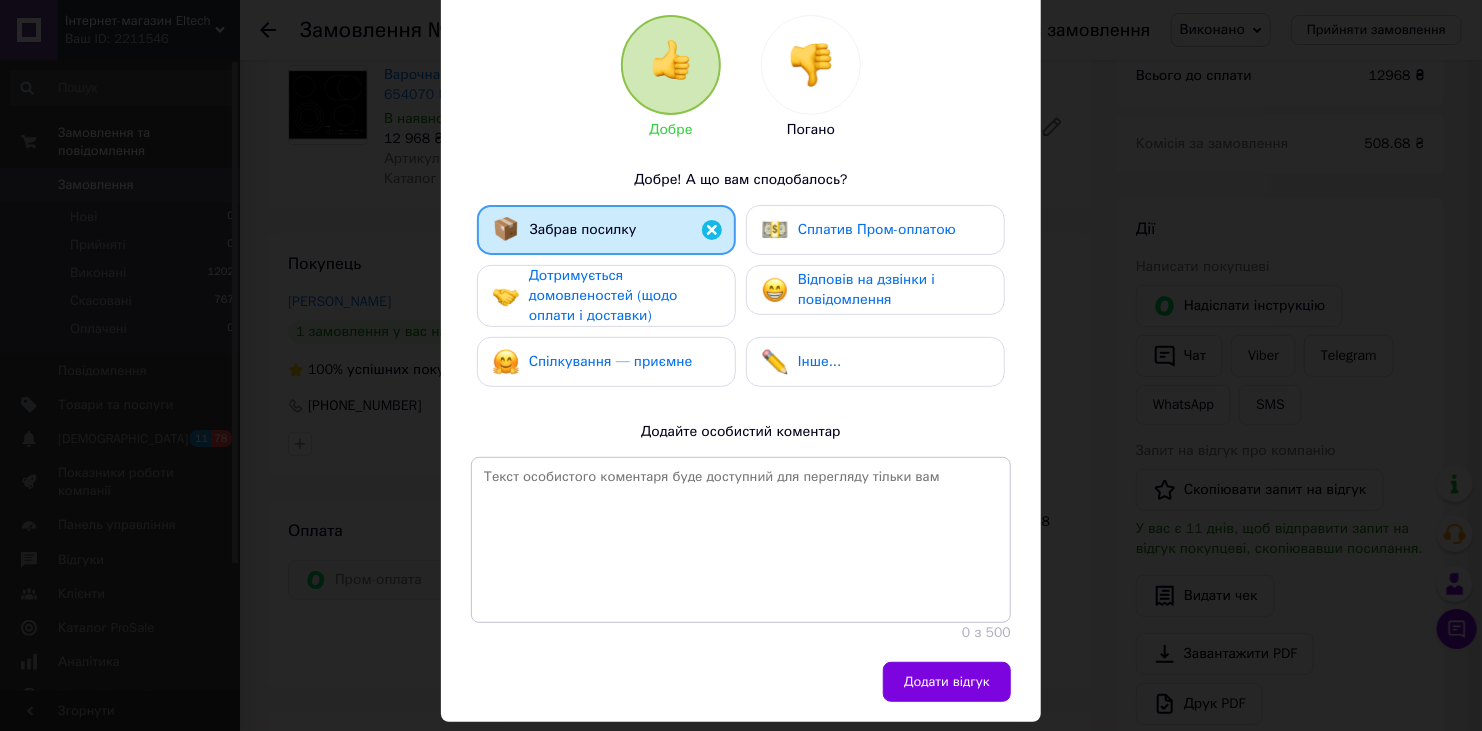 click on "Дотримується домовленостей (щодо оплати і доставки)" at bounding box center [624, 296] 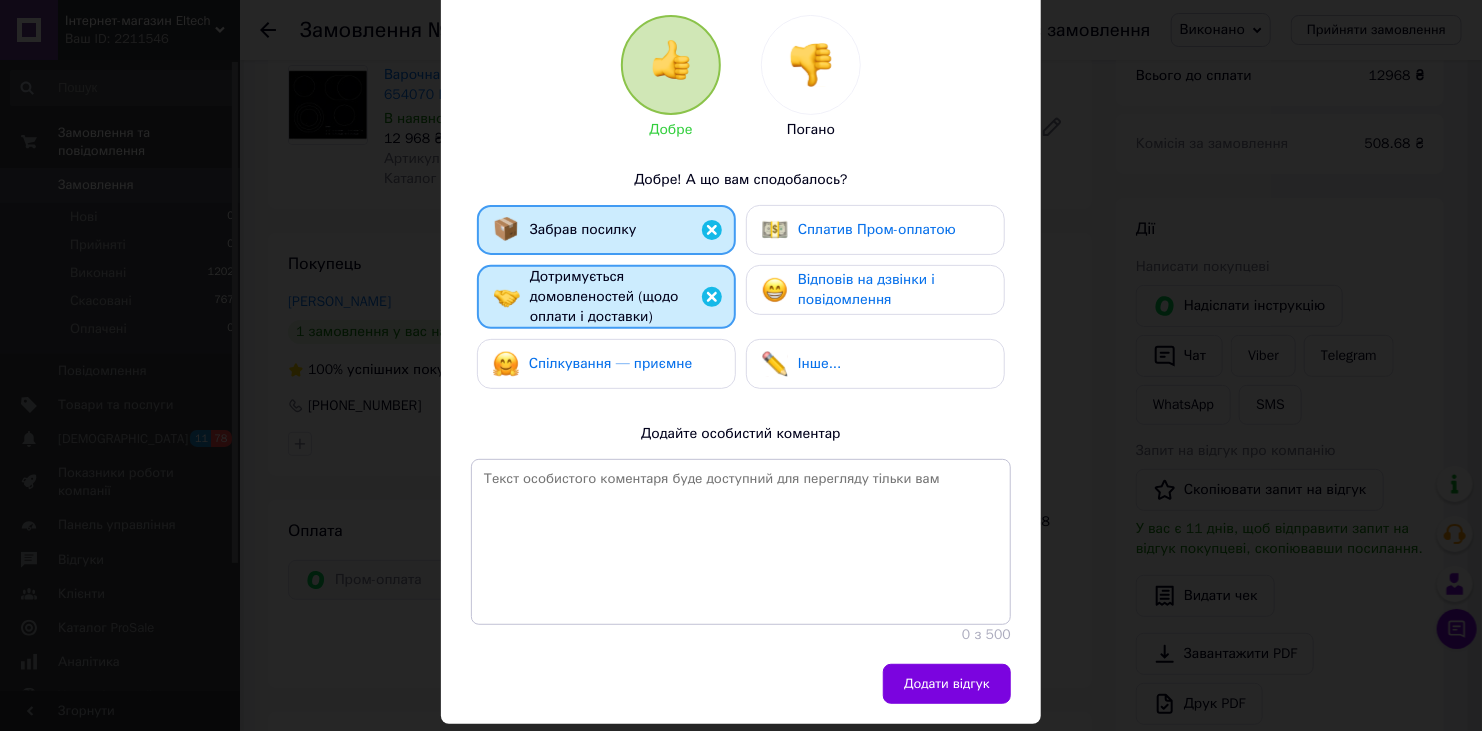 click on "Спілкування — приємне" at bounding box center [611, 363] 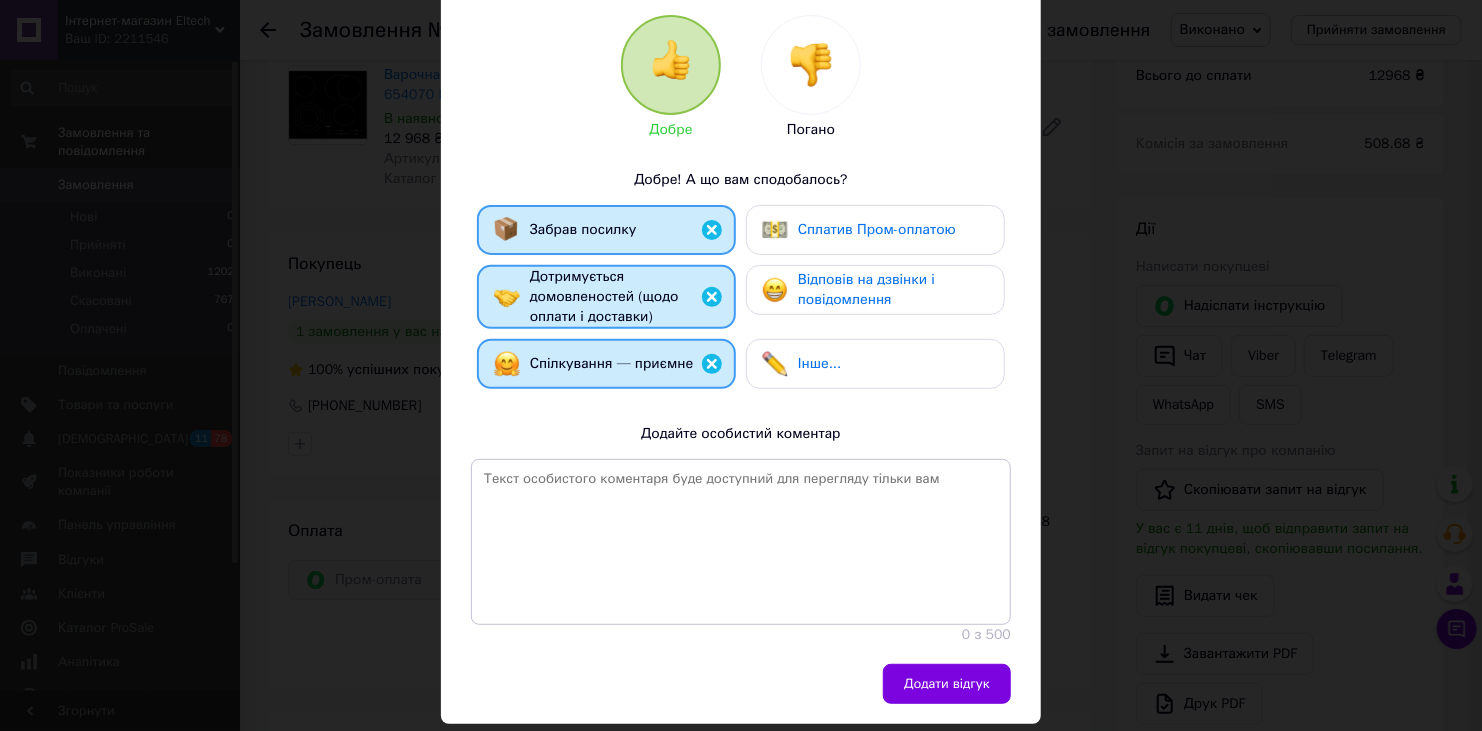 click on "Сплатив Пром-оплатою" at bounding box center (859, 230) 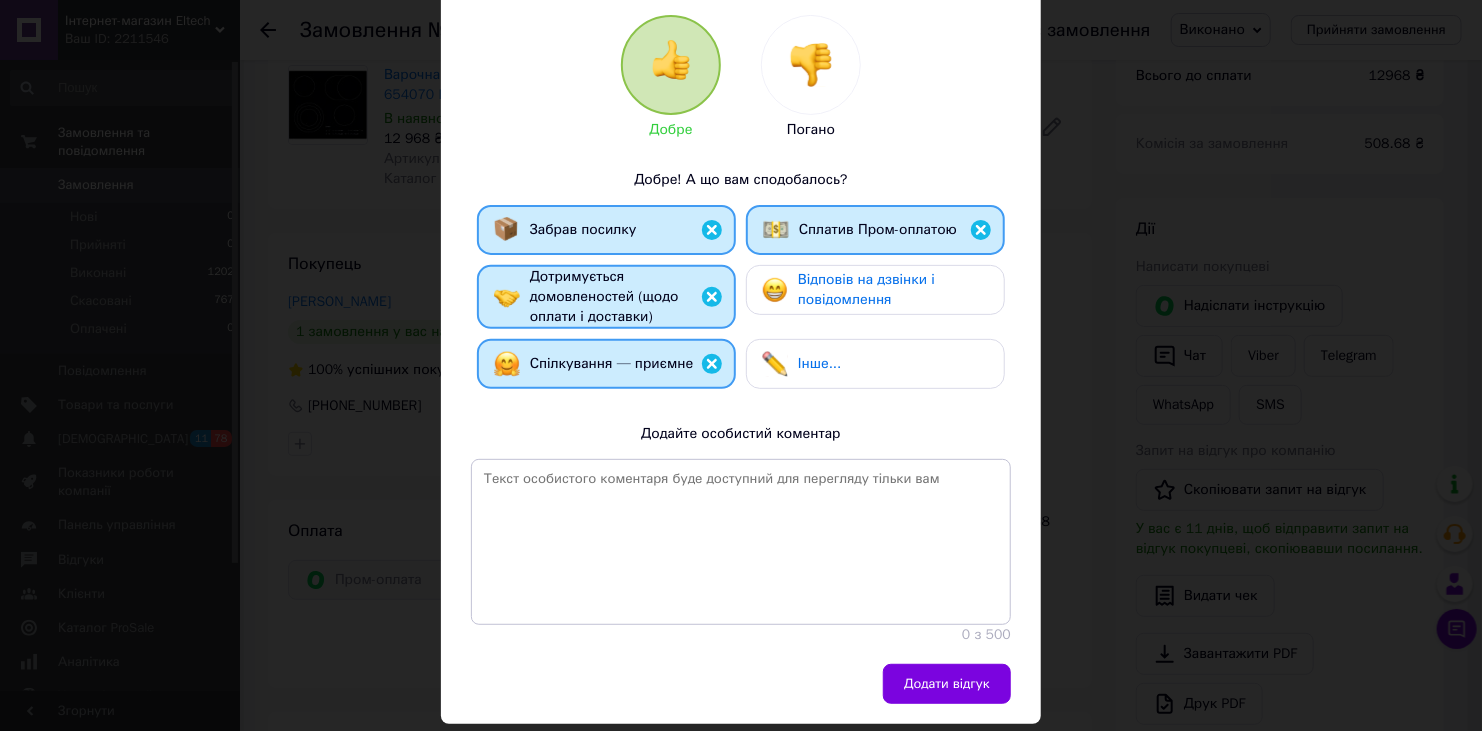 drag, startPoint x: 841, startPoint y: 276, endPoint x: 837, endPoint y: 289, distance: 13.601471 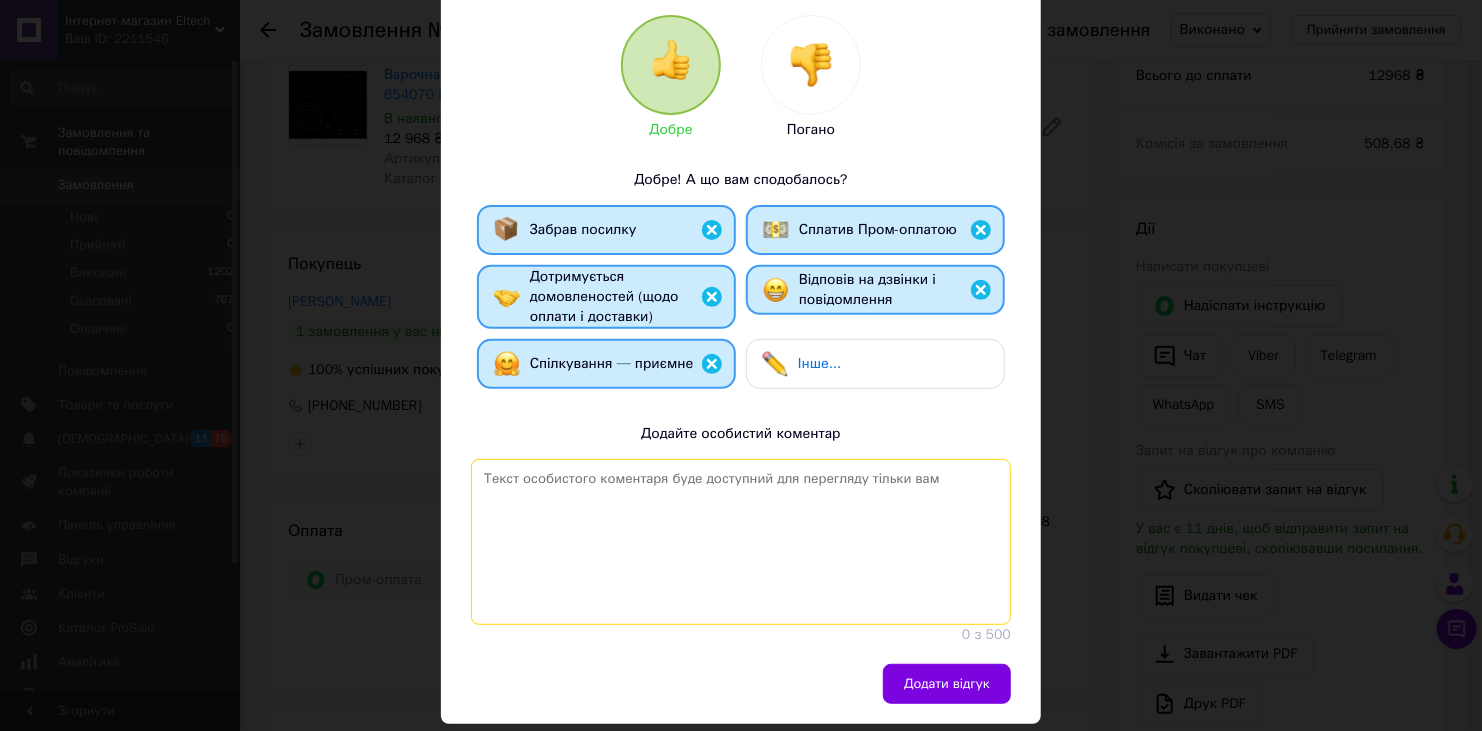 click at bounding box center (741, 542) 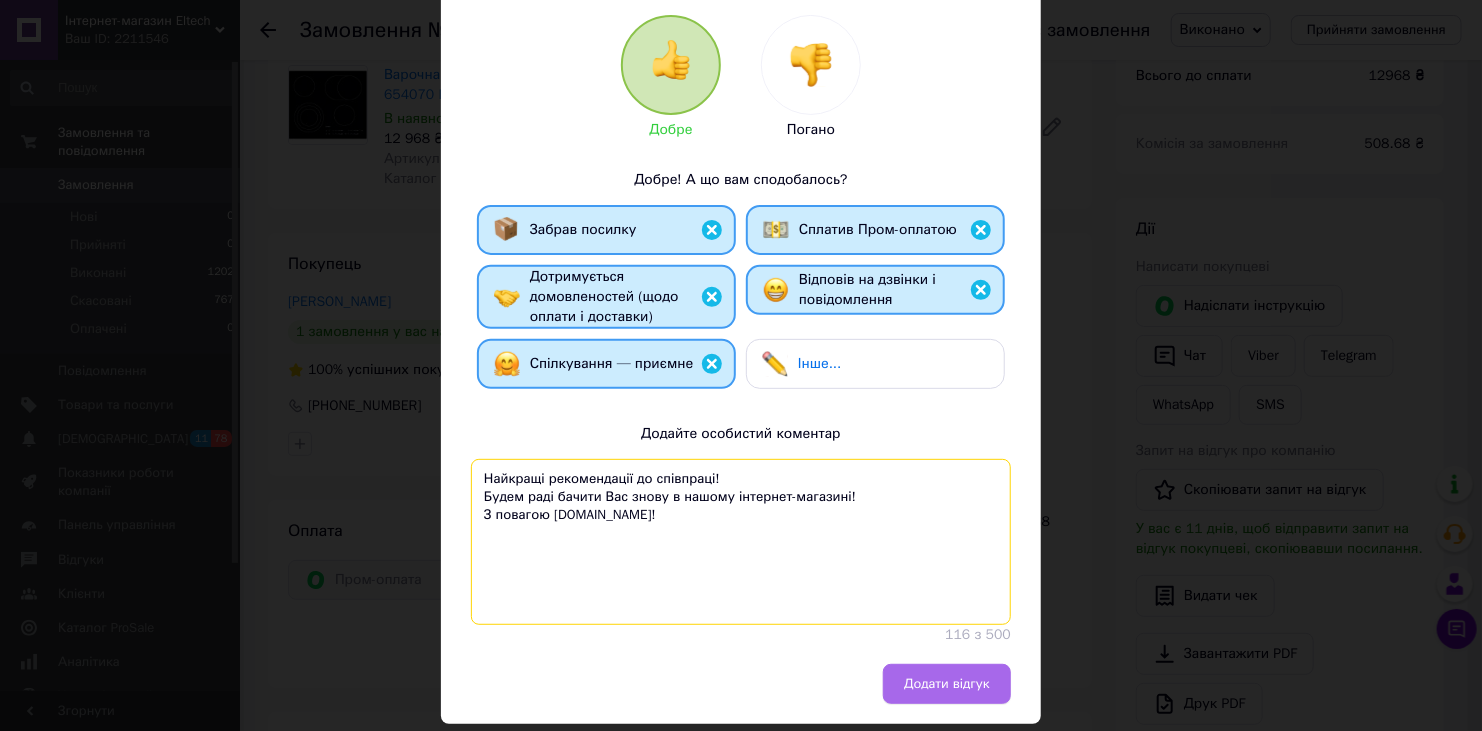 type on "Найкращі рекомендації до співпраці!
Будем раді бачити Вас знову в нашому інтернет-магазині!
З повагою [DOMAIN_NAME]!" 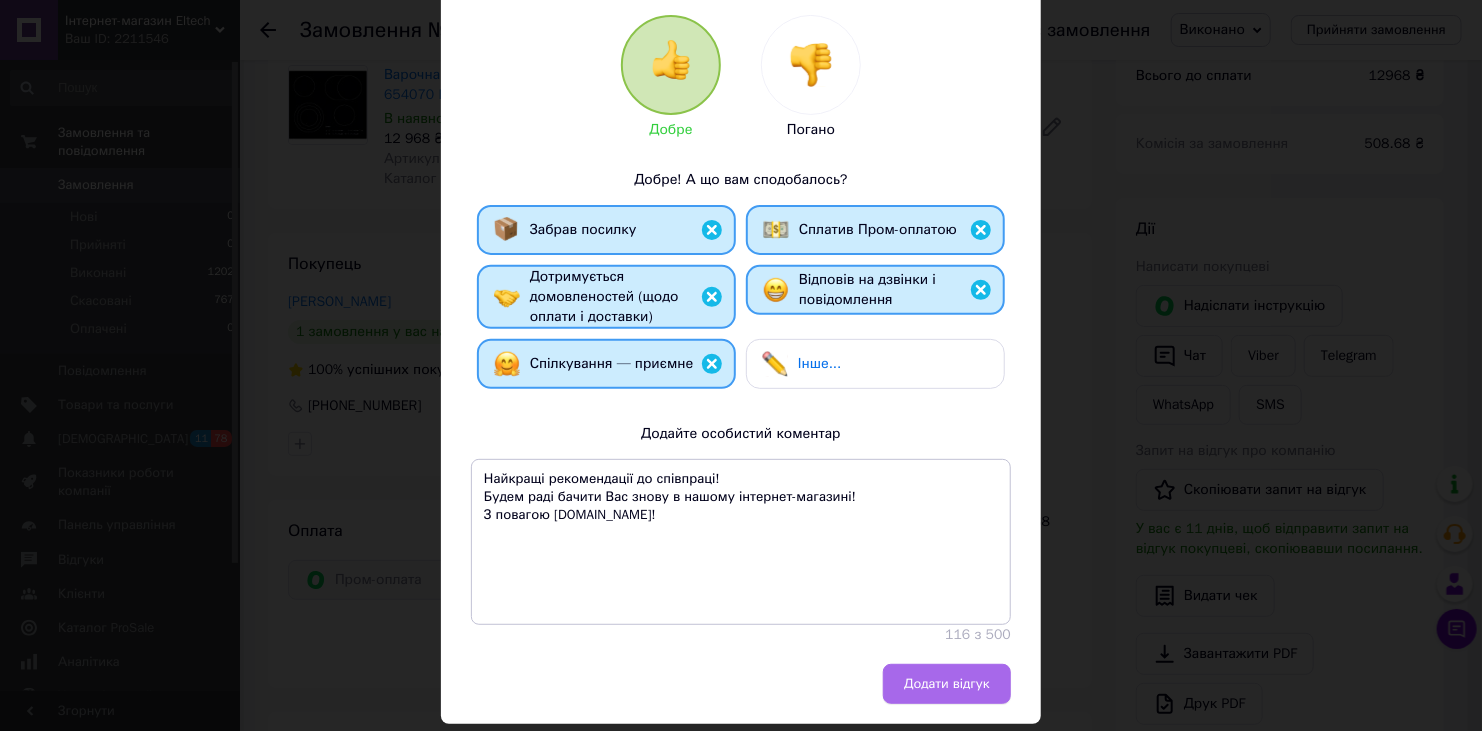 click on "Додати відгук" at bounding box center (947, 684) 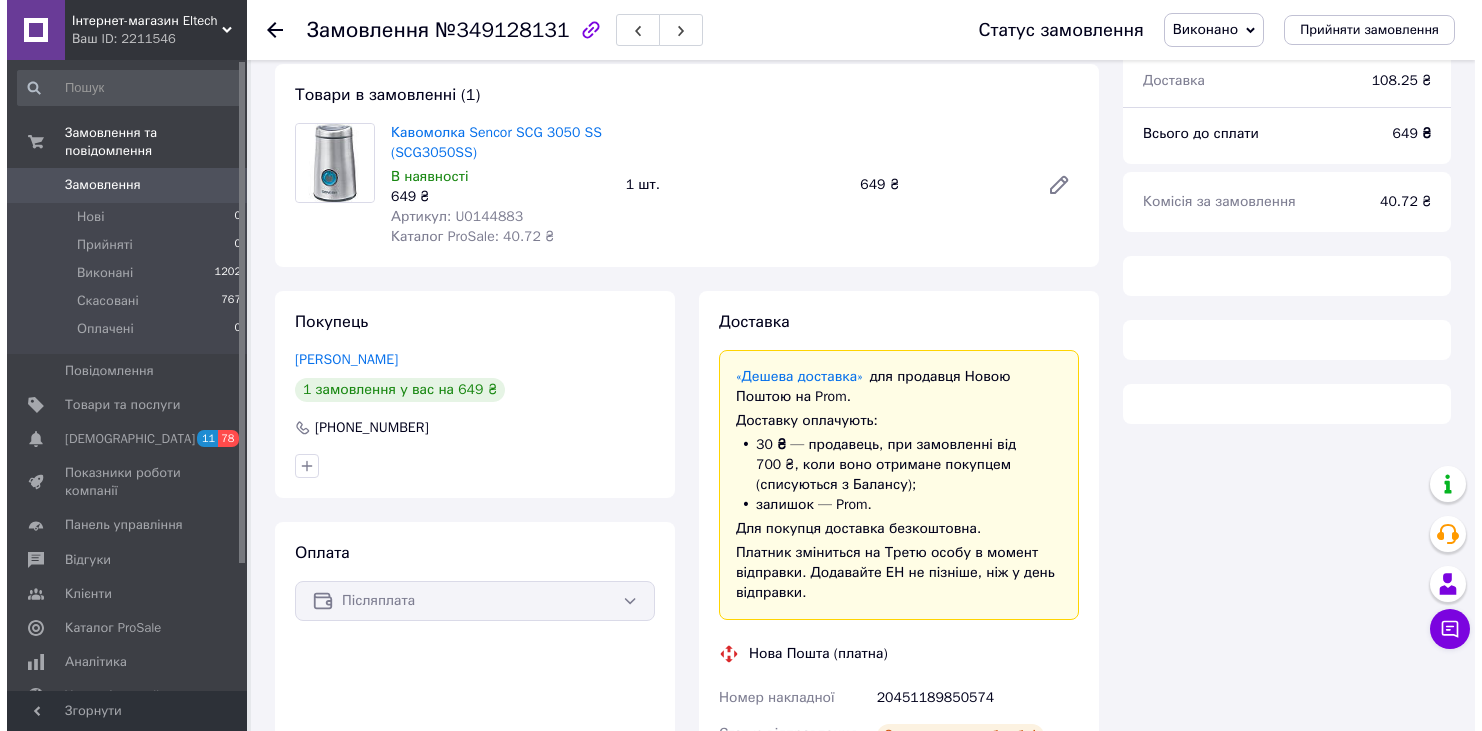 scroll, scrollTop: 200, scrollLeft: 0, axis: vertical 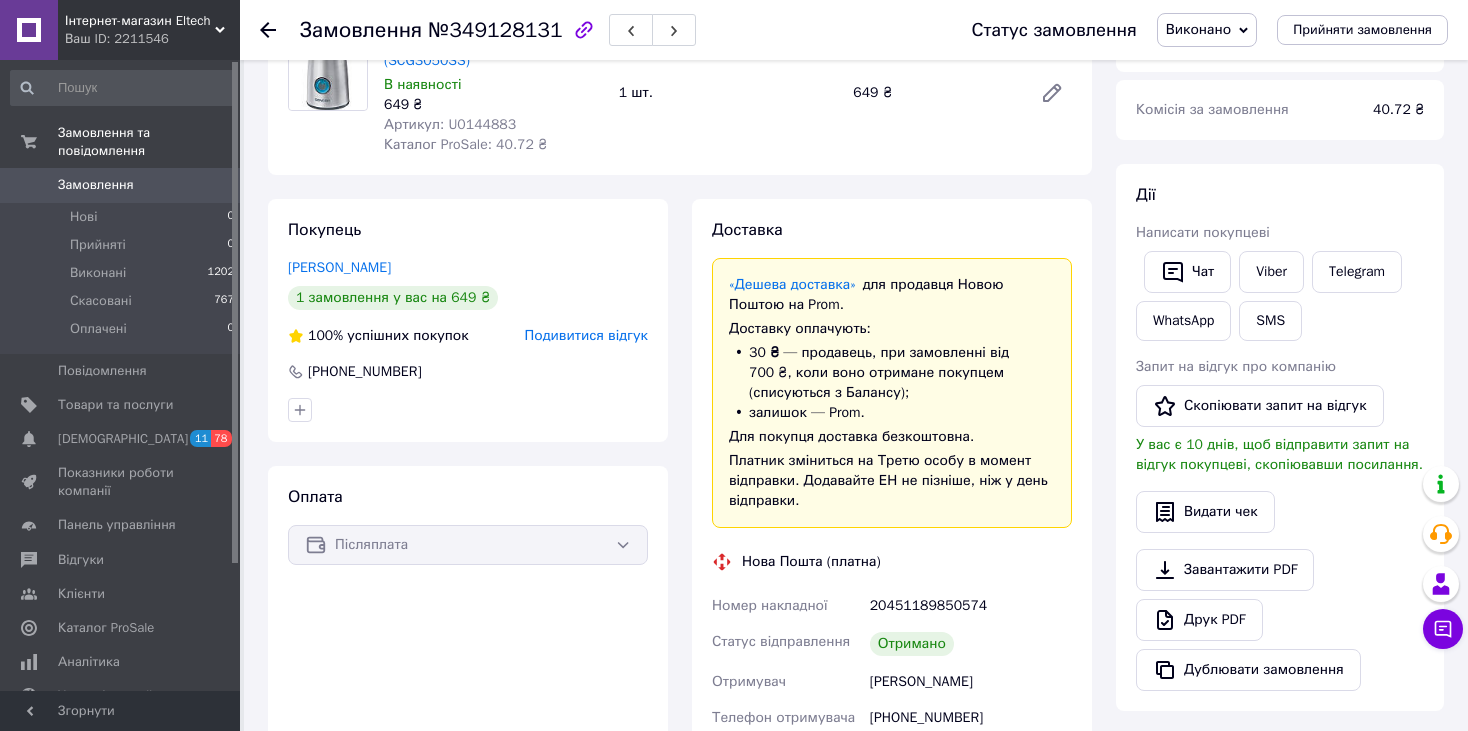 click on "Подивитися відгук" at bounding box center (586, 335) 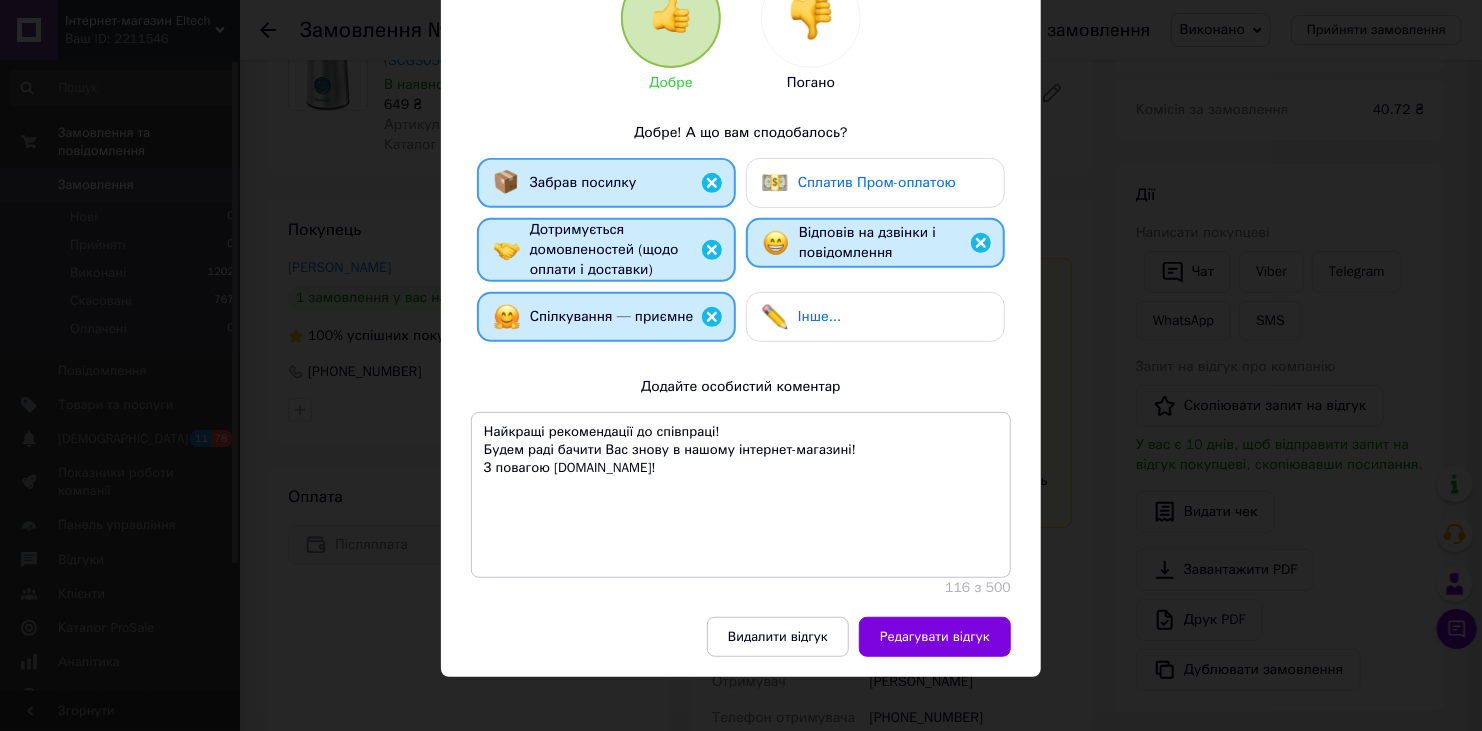 scroll, scrollTop: 317, scrollLeft: 0, axis: vertical 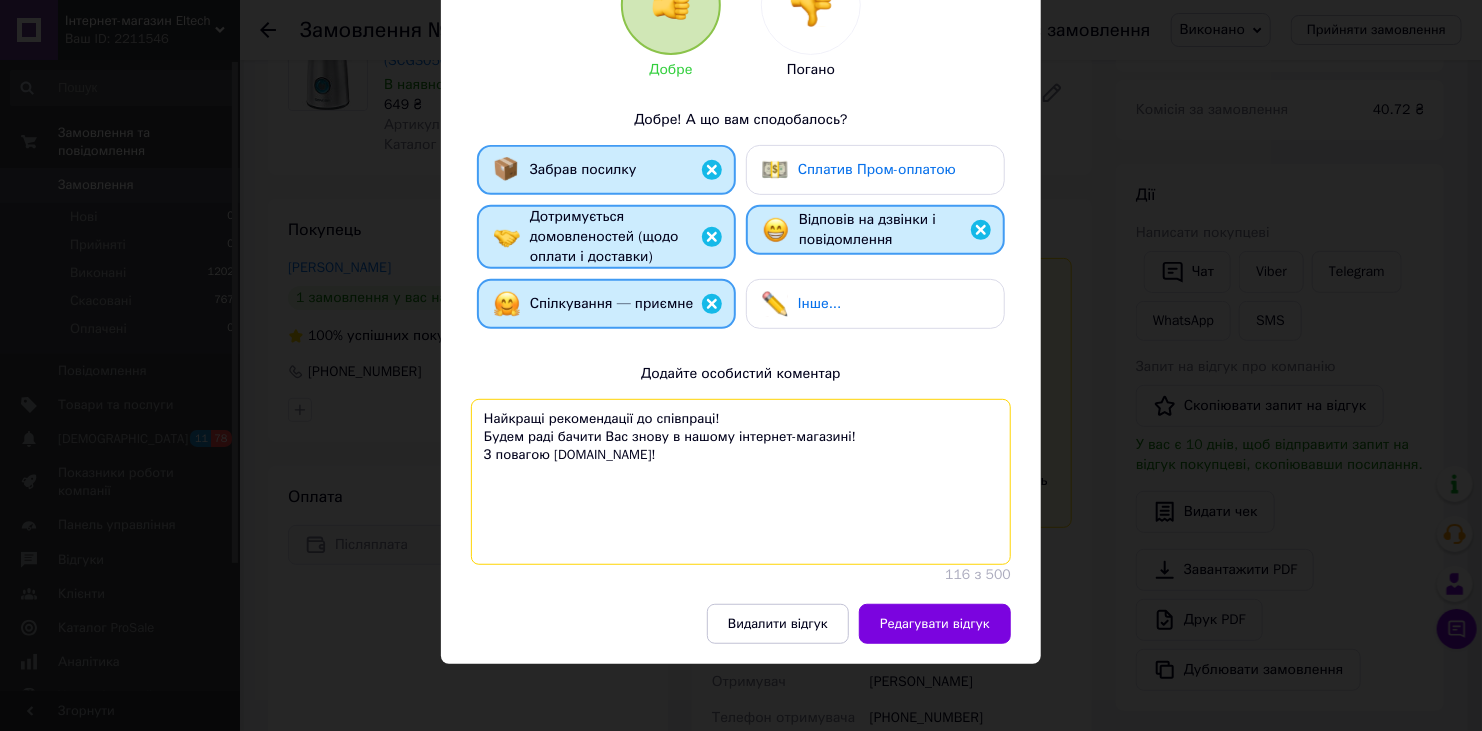 drag, startPoint x: 604, startPoint y: 455, endPoint x: 477, endPoint y: 416, distance: 132.8533 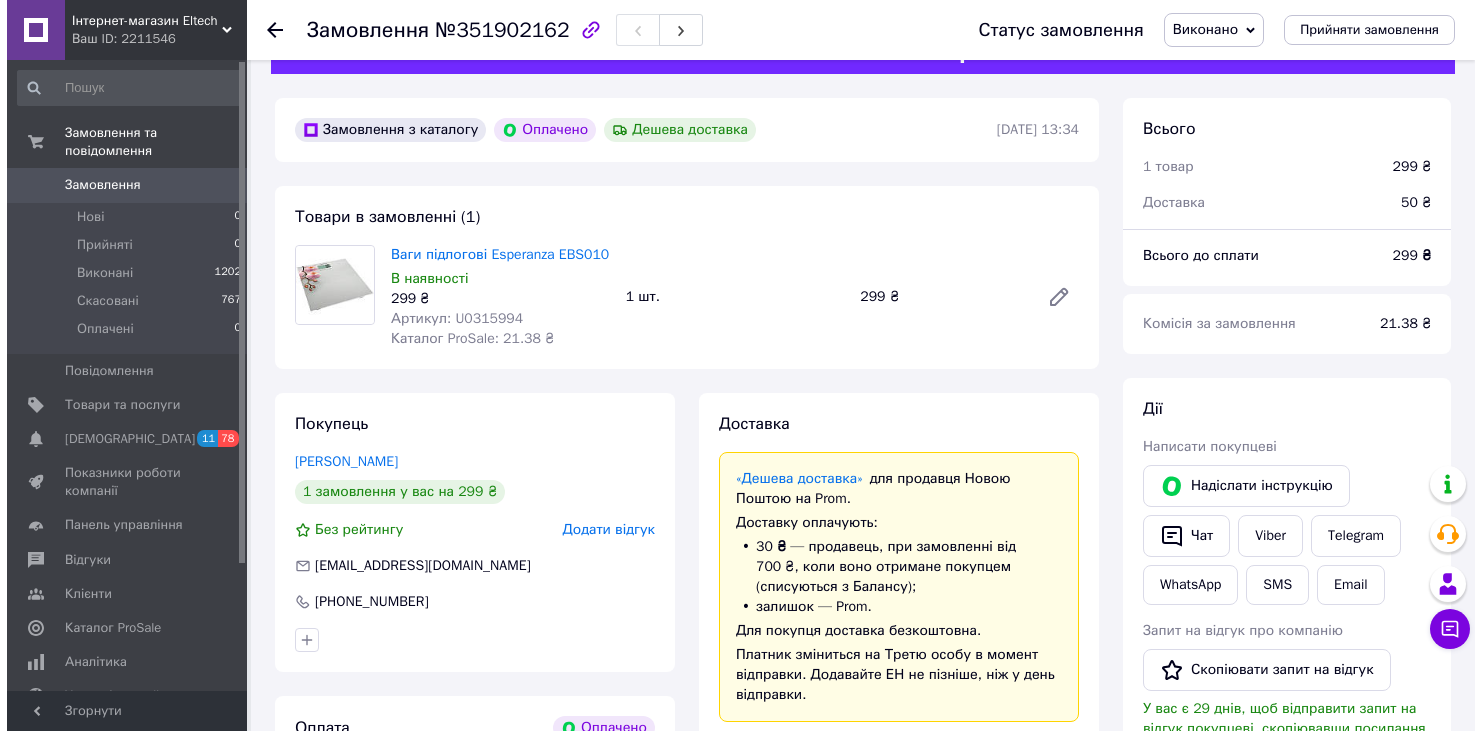 scroll, scrollTop: 200, scrollLeft: 0, axis: vertical 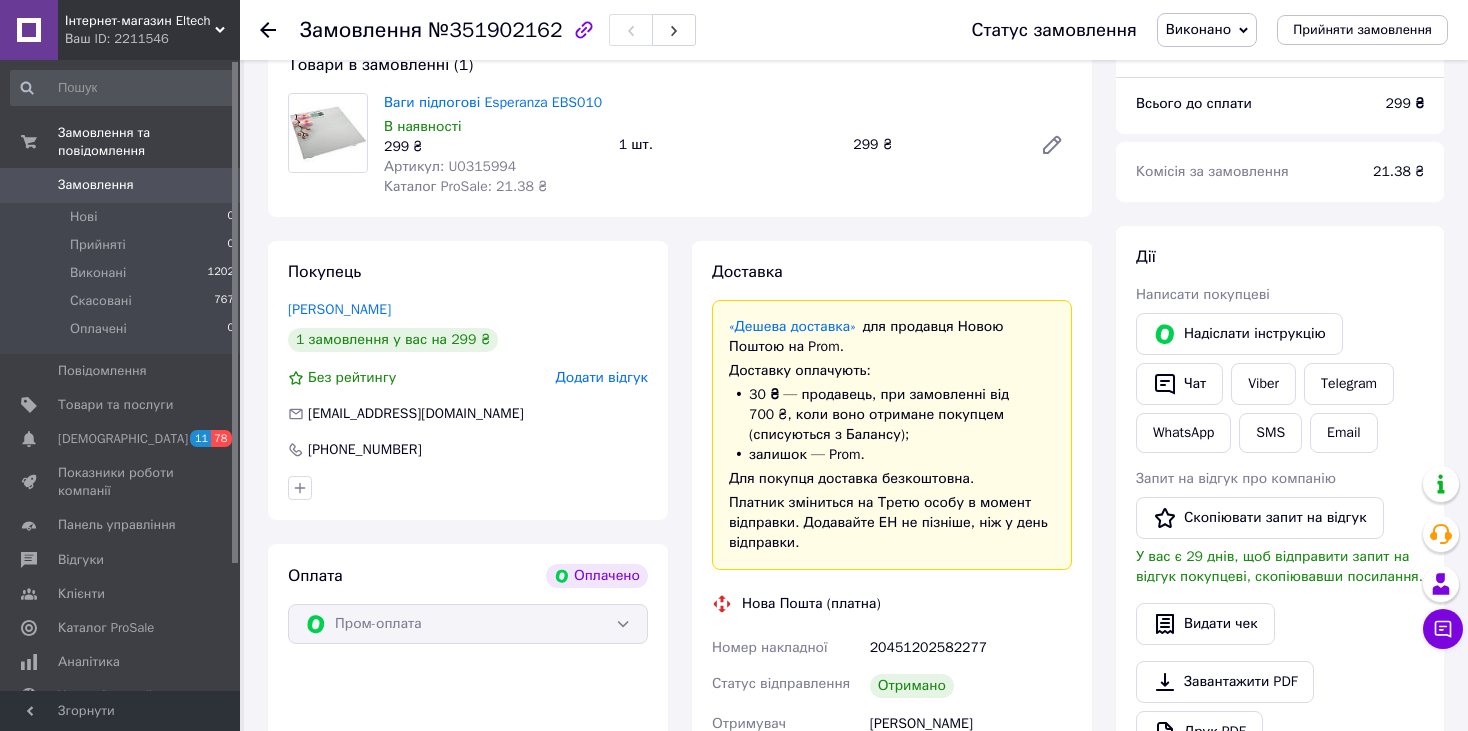 click on "Додати відгук" at bounding box center (602, 377) 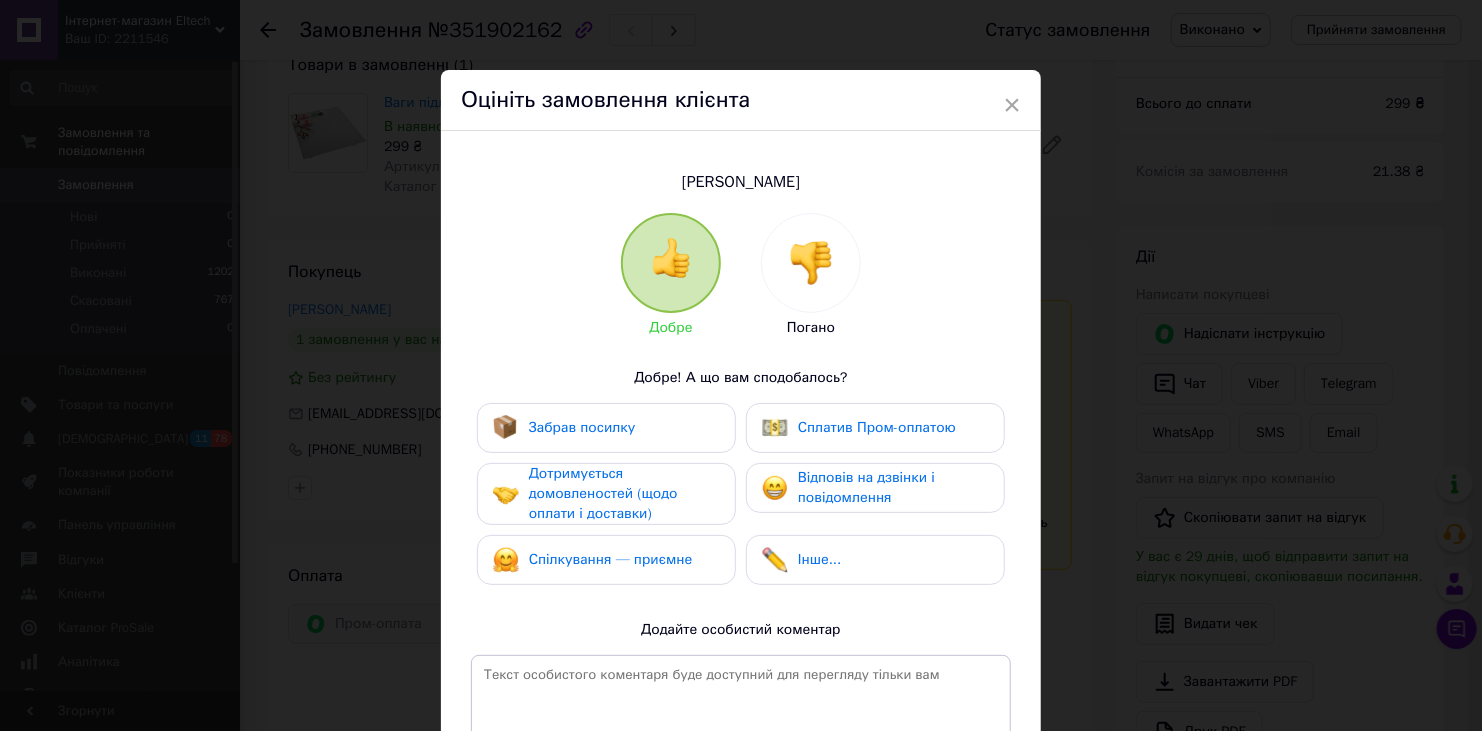 click on "Забрав посилку" at bounding box center [606, 428] 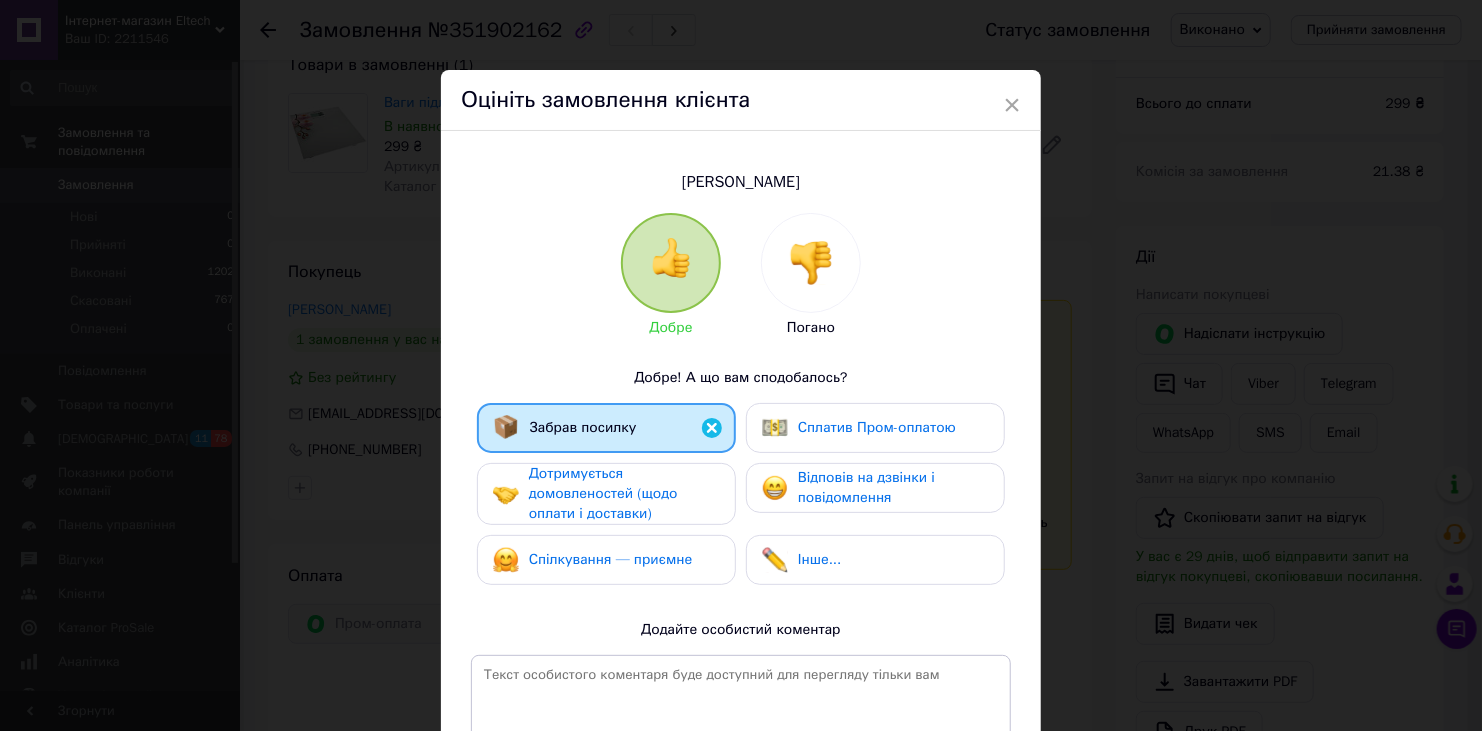 click on "Дотримується домовленостей (щодо оплати і доставки)" at bounding box center (624, 494) 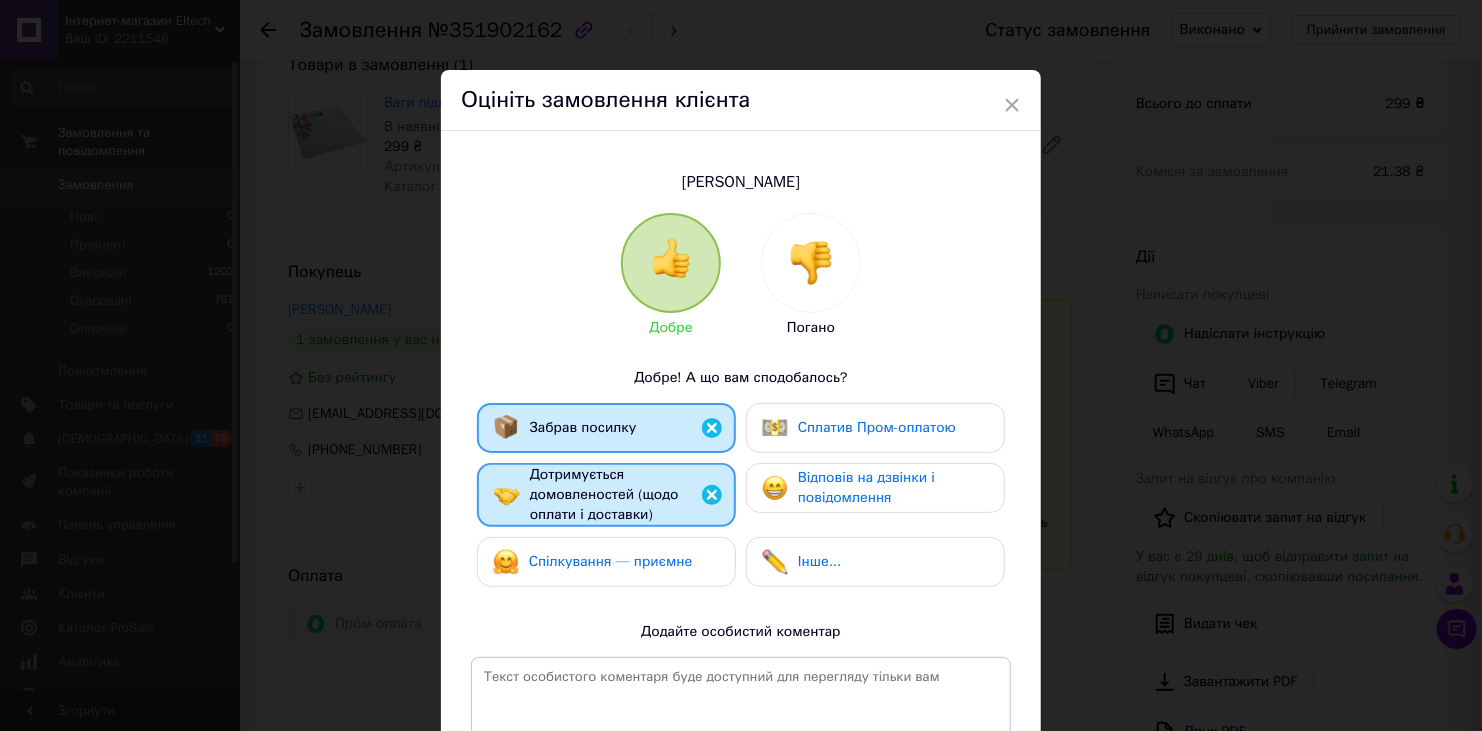 drag, startPoint x: 688, startPoint y: 556, endPoint x: 769, endPoint y: 471, distance: 117.413795 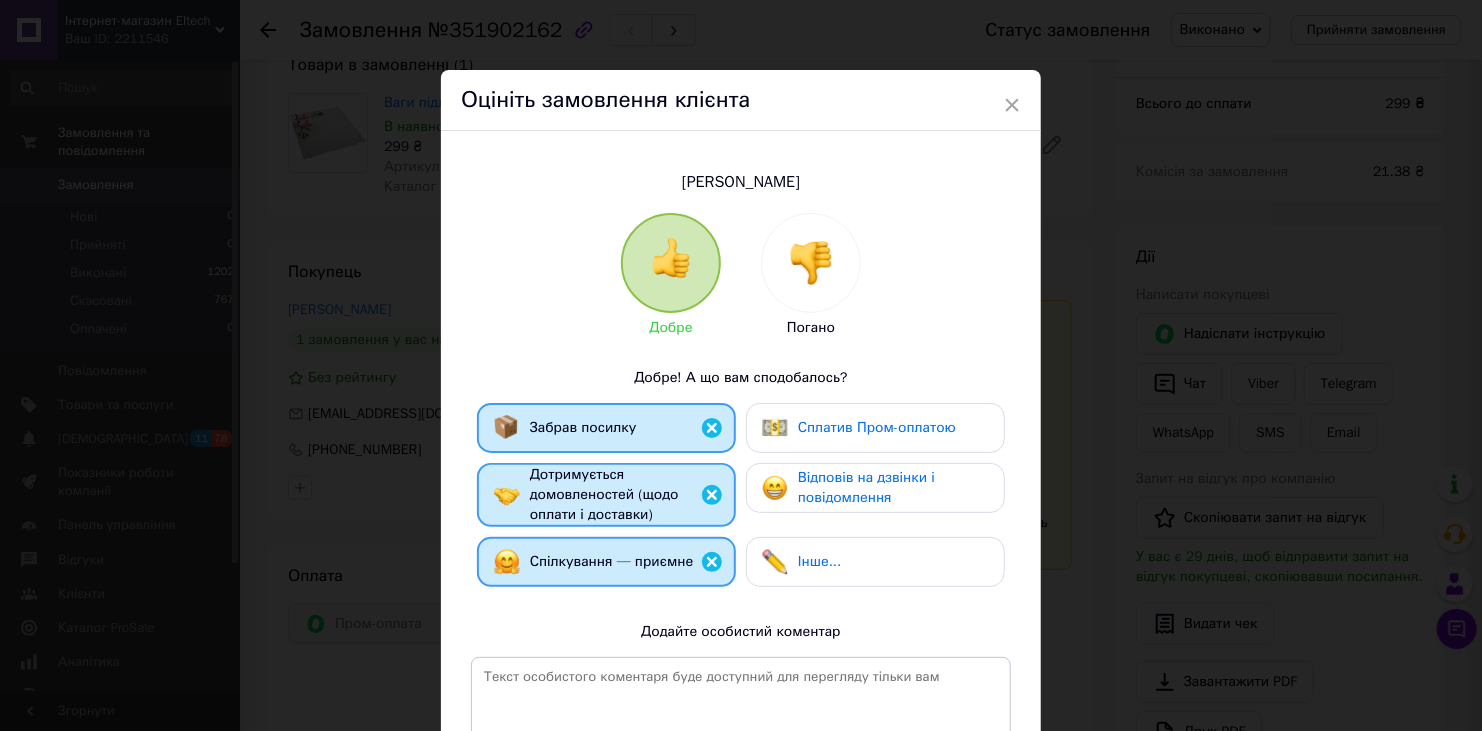 click on "Сплатив Пром-оплатою" at bounding box center (877, 427) 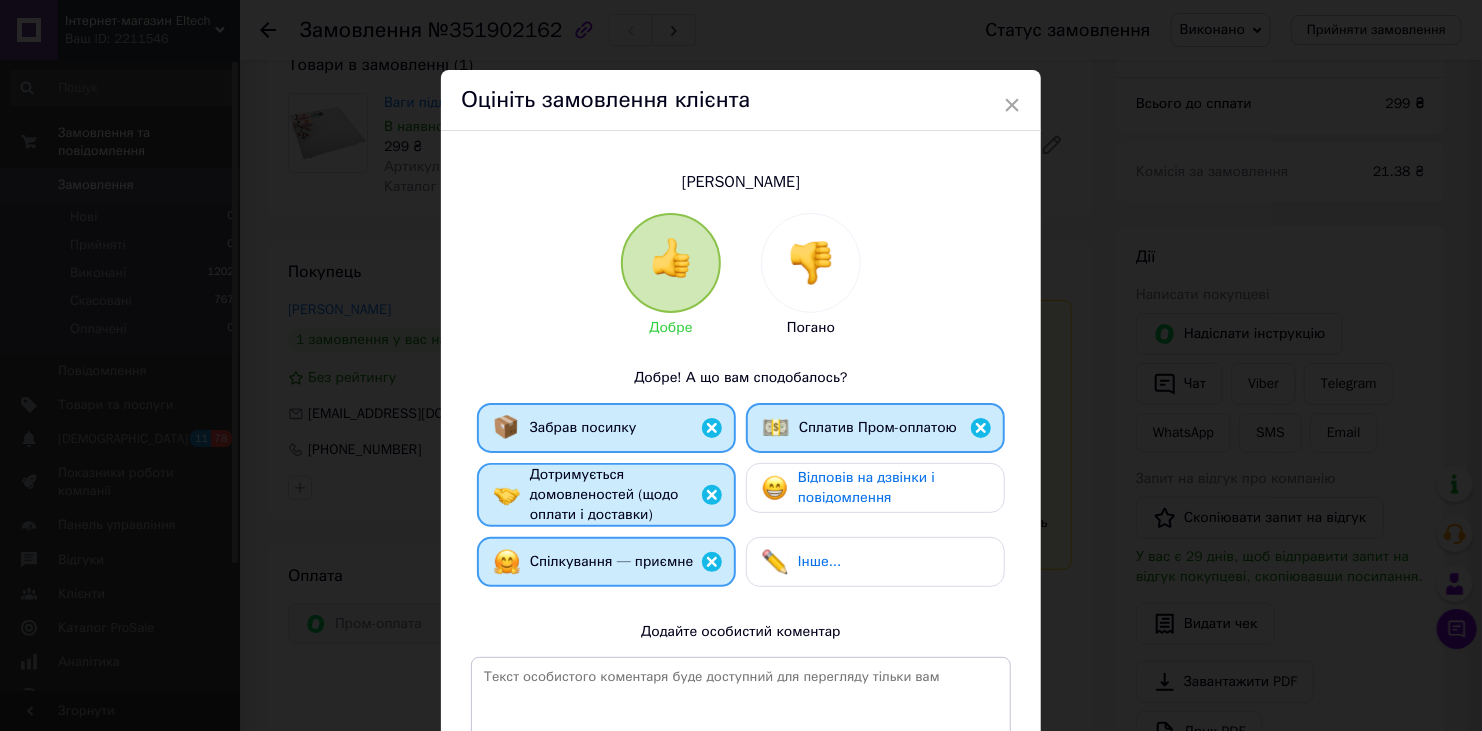 drag, startPoint x: 817, startPoint y: 496, endPoint x: 823, endPoint y: 513, distance: 18.027756 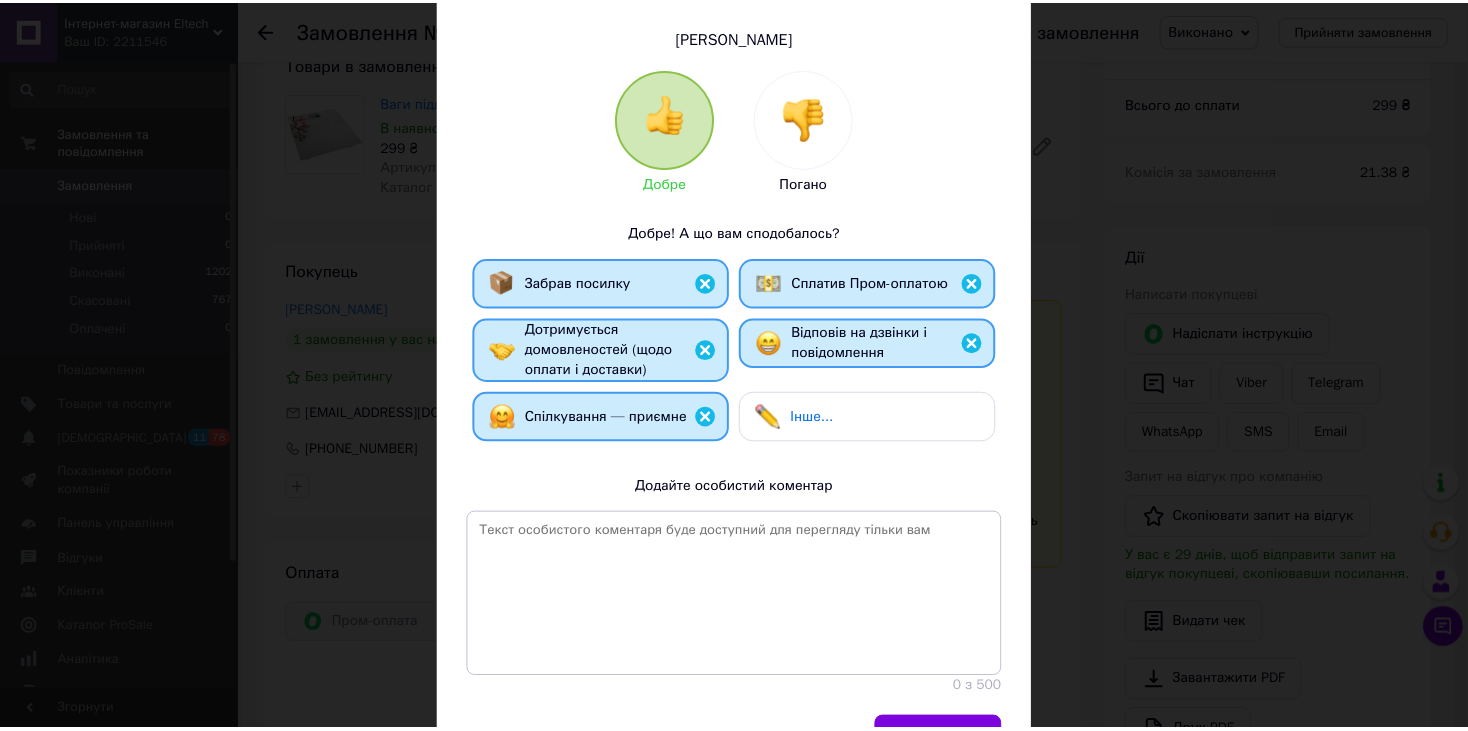 scroll, scrollTop: 200, scrollLeft: 0, axis: vertical 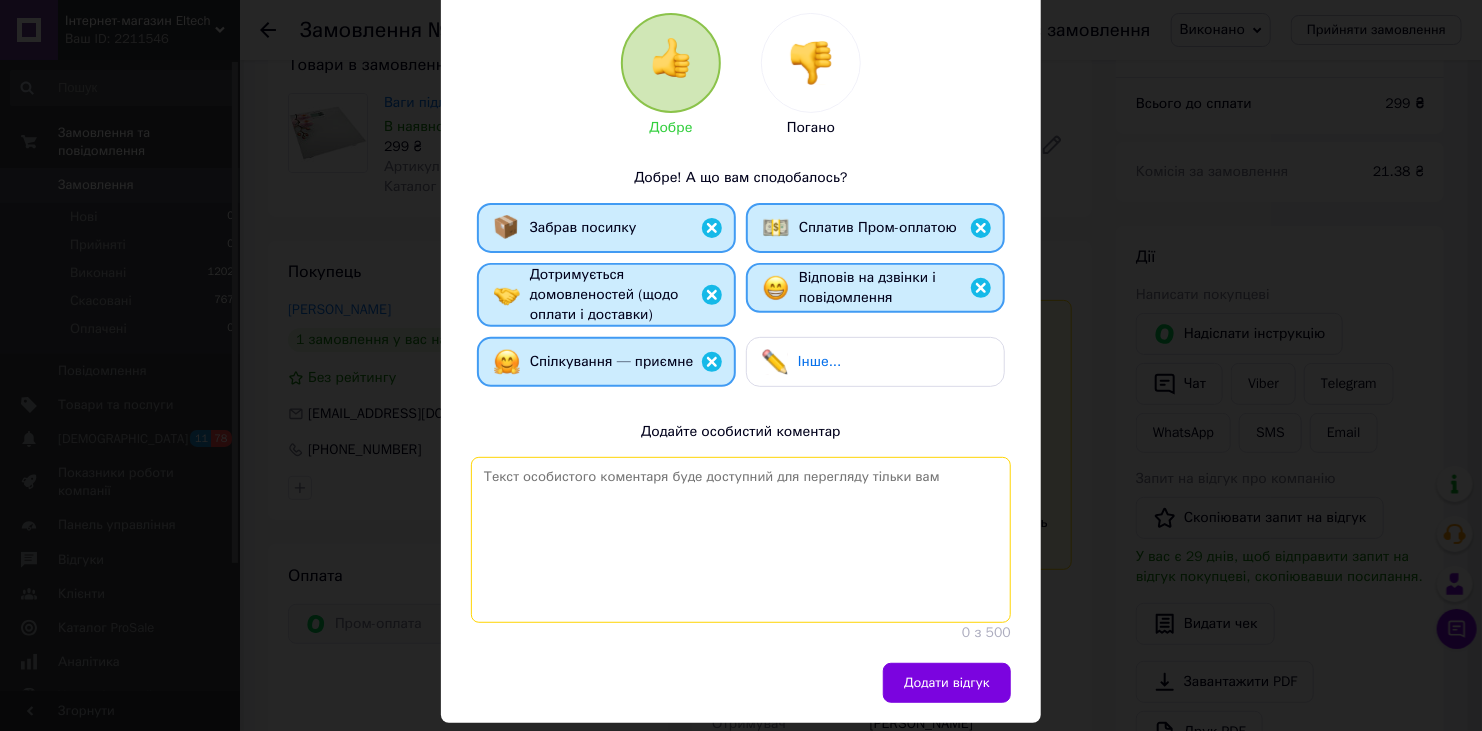 drag, startPoint x: 777, startPoint y: 547, endPoint x: 805, endPoint y: 569, distance: 35.608986 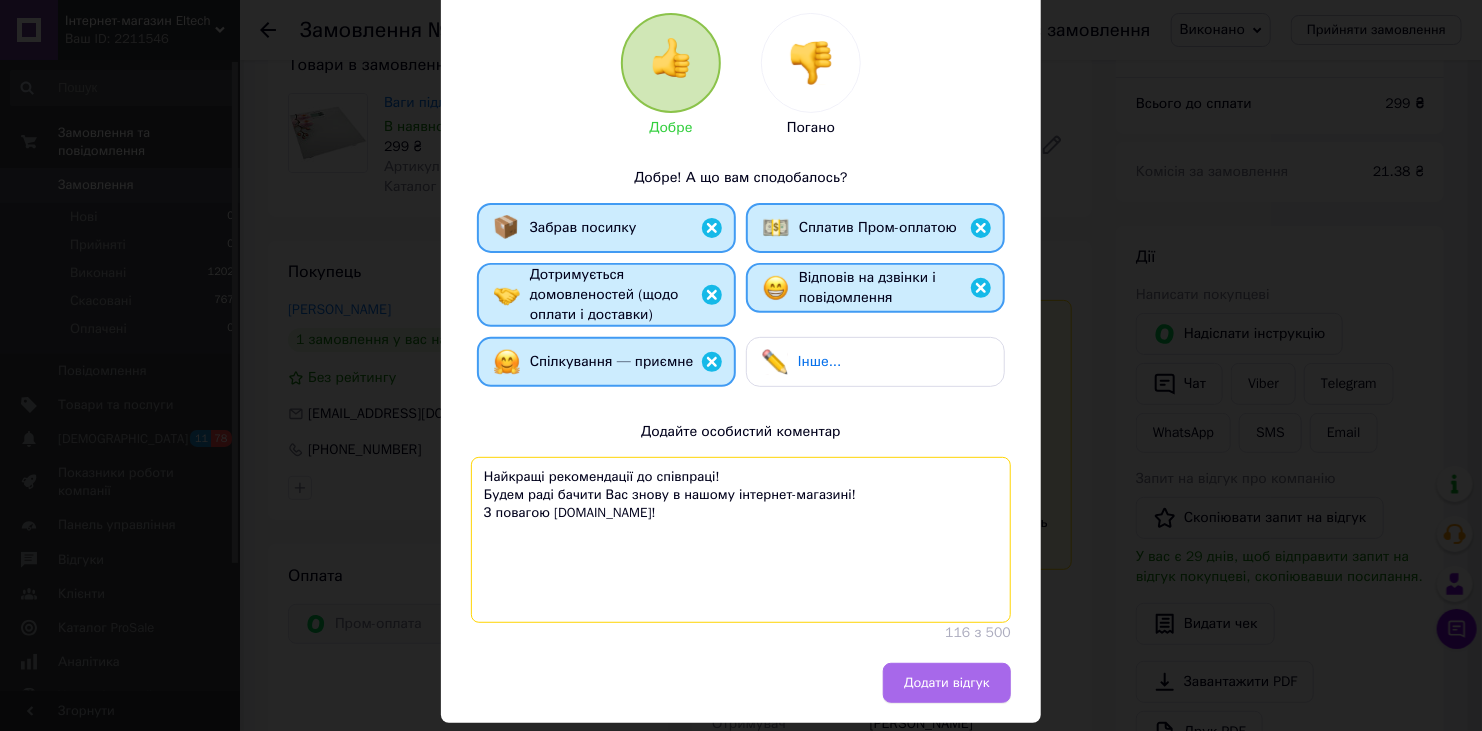 type on "Найкращі рекомендації до співпраці!
Будем раді бачити Вас знову в нашому інтернет-магазині!
З повагою [DOMAIN_NAME]!" 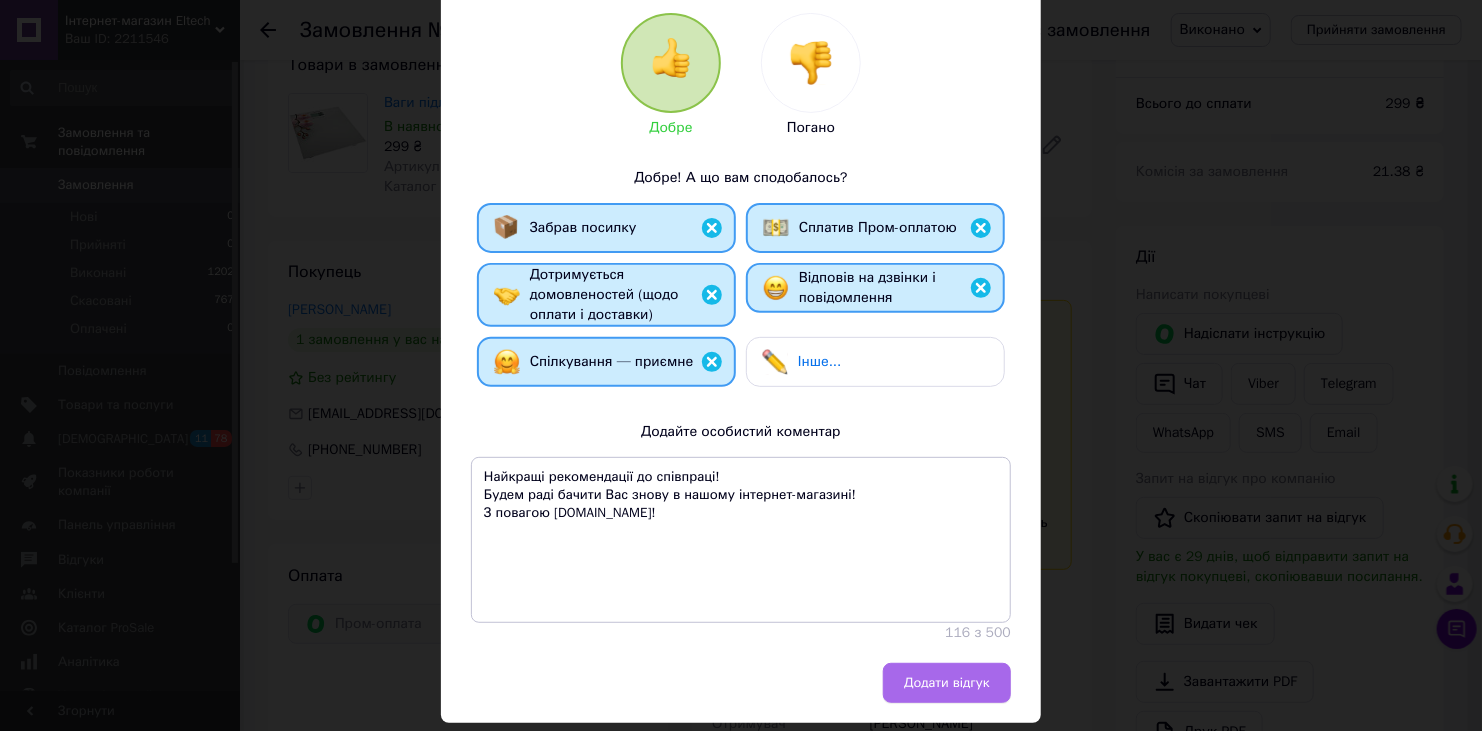 click on "Додати відгук" at bounding box center [947, 683] 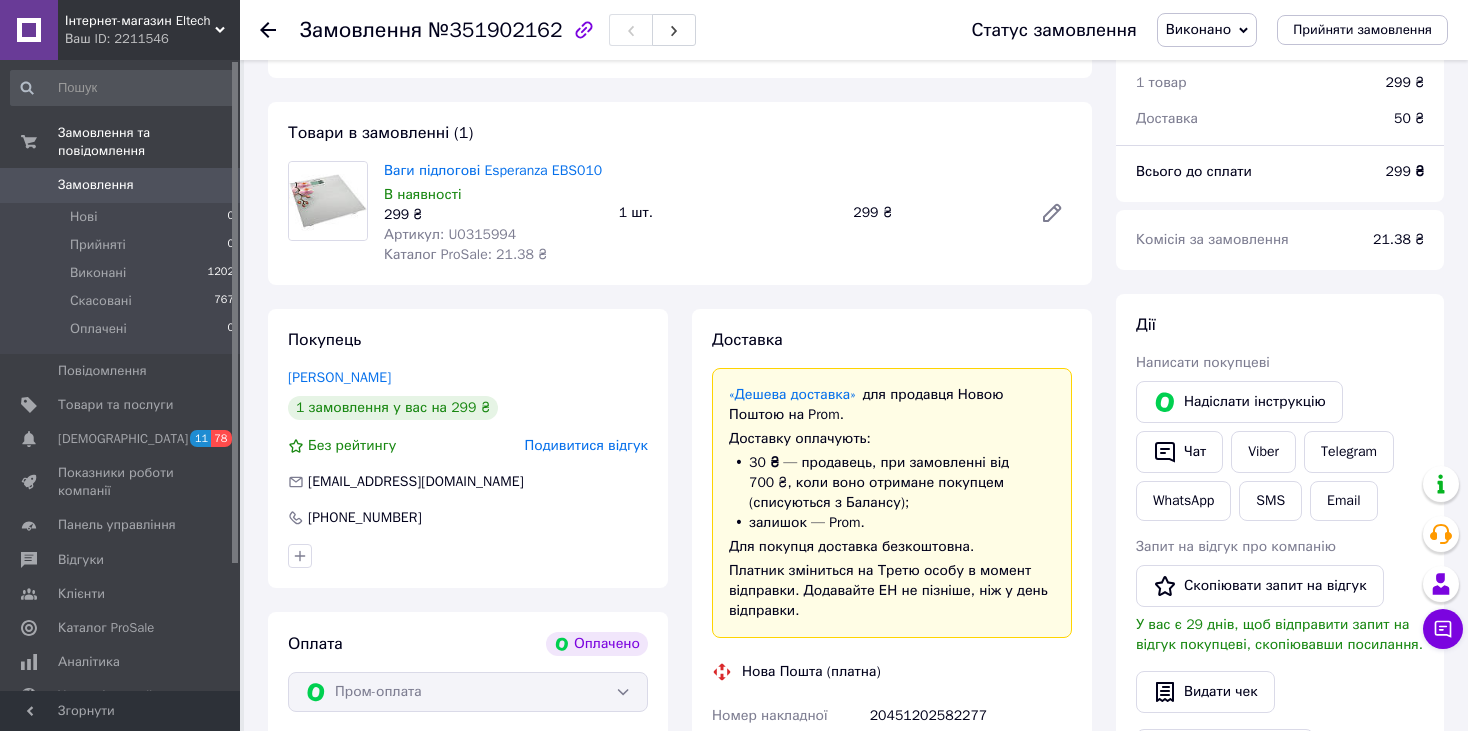 scroll, scrollTop: 133, scrollLeft: 0, axis: vertical 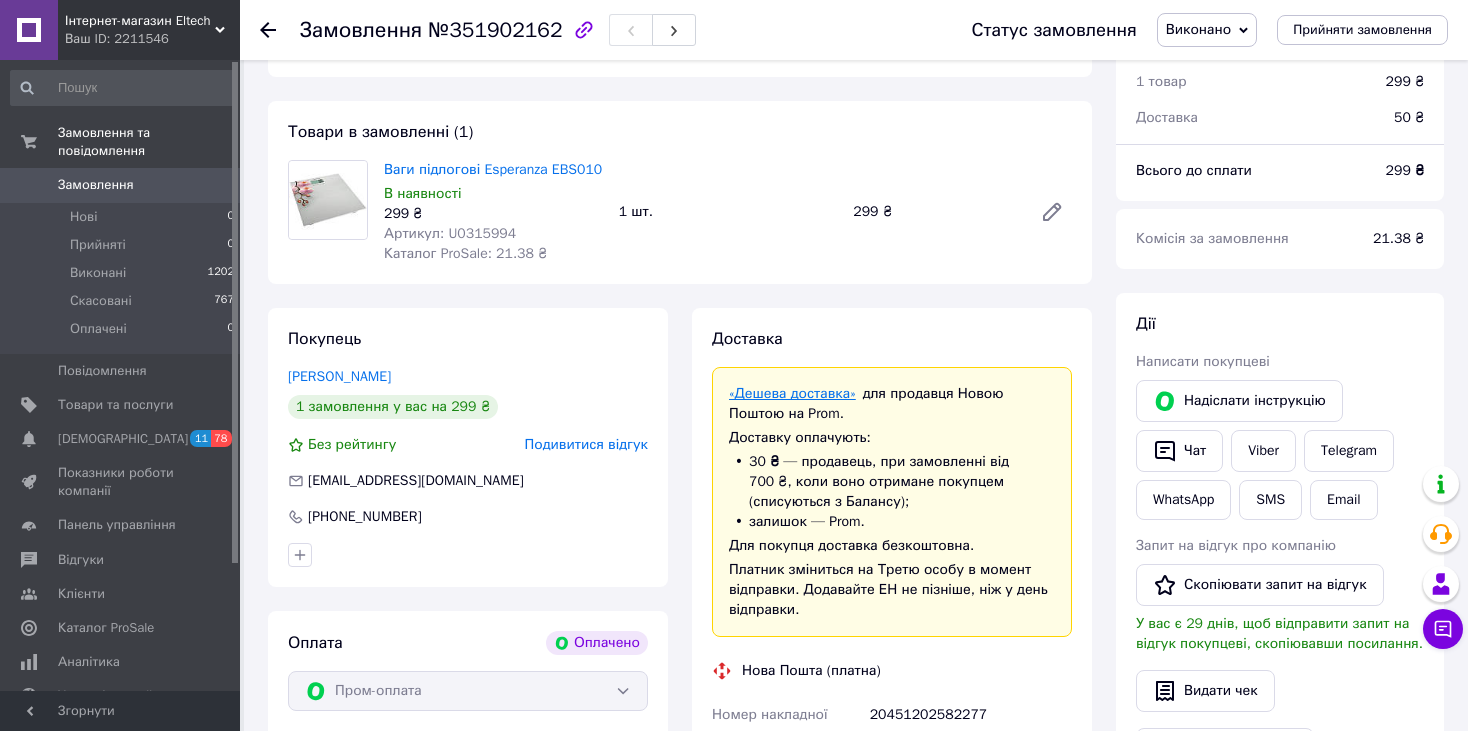 click on "«Дешева доставка»" at bounding box center [792, 393] 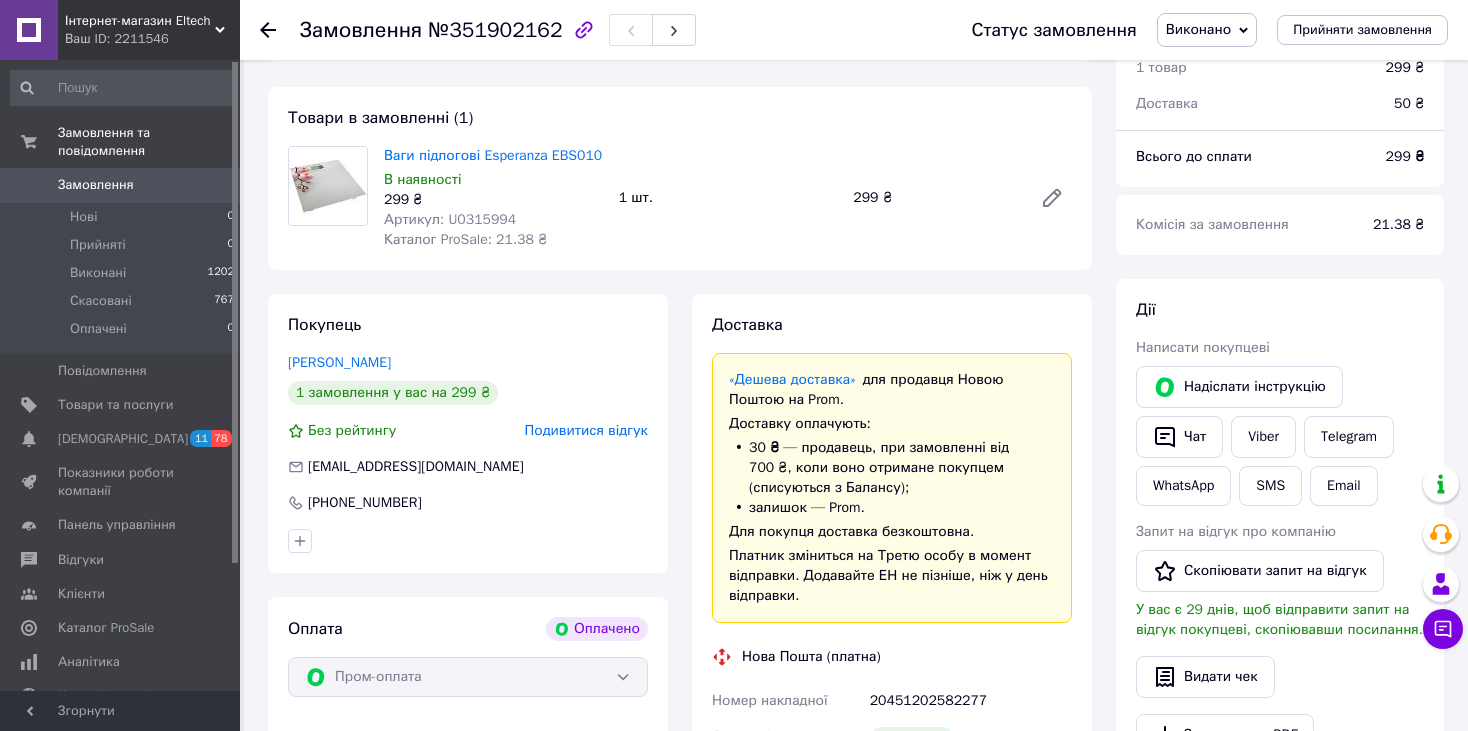 scroll, scrollTop: 133, scrollLeft: 0, axis: vertical 